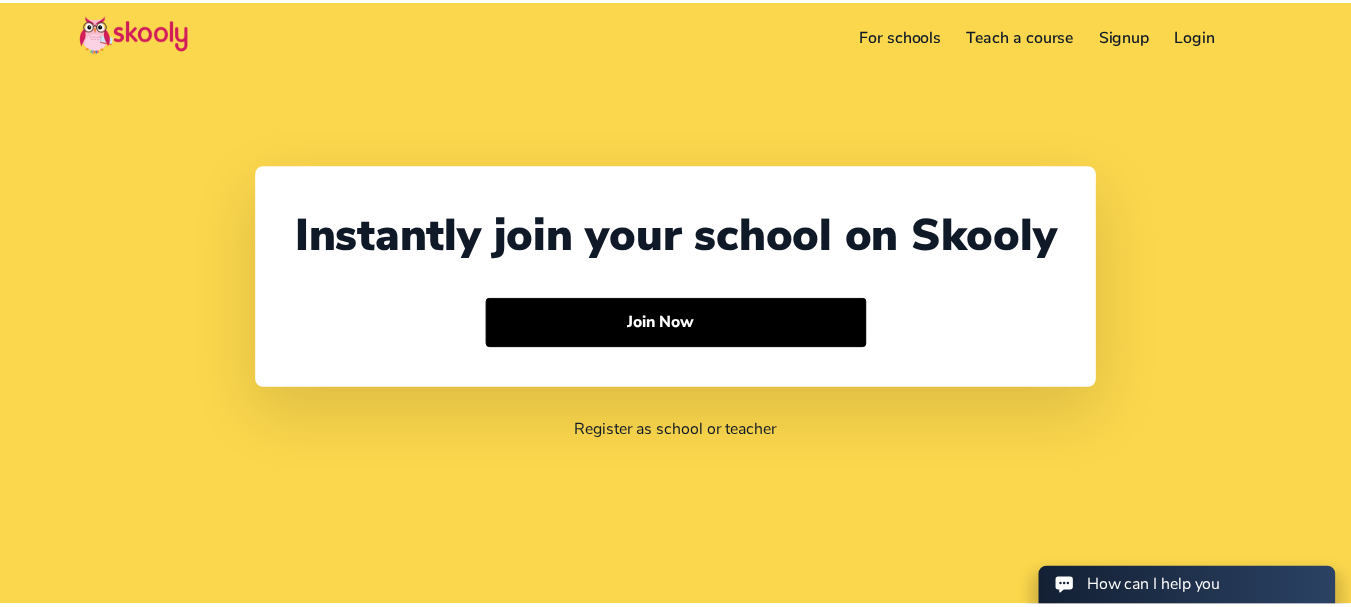 scroll, scrollTop: 0, scrollLeft: 0, axis: both 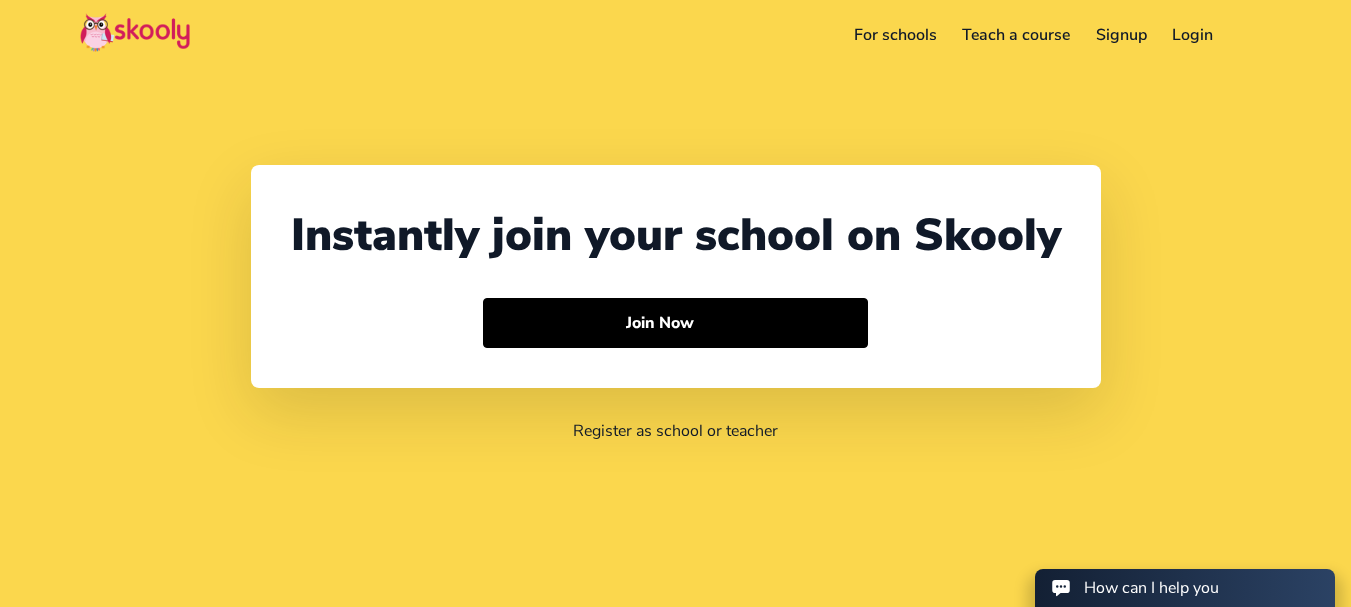 select on "91" 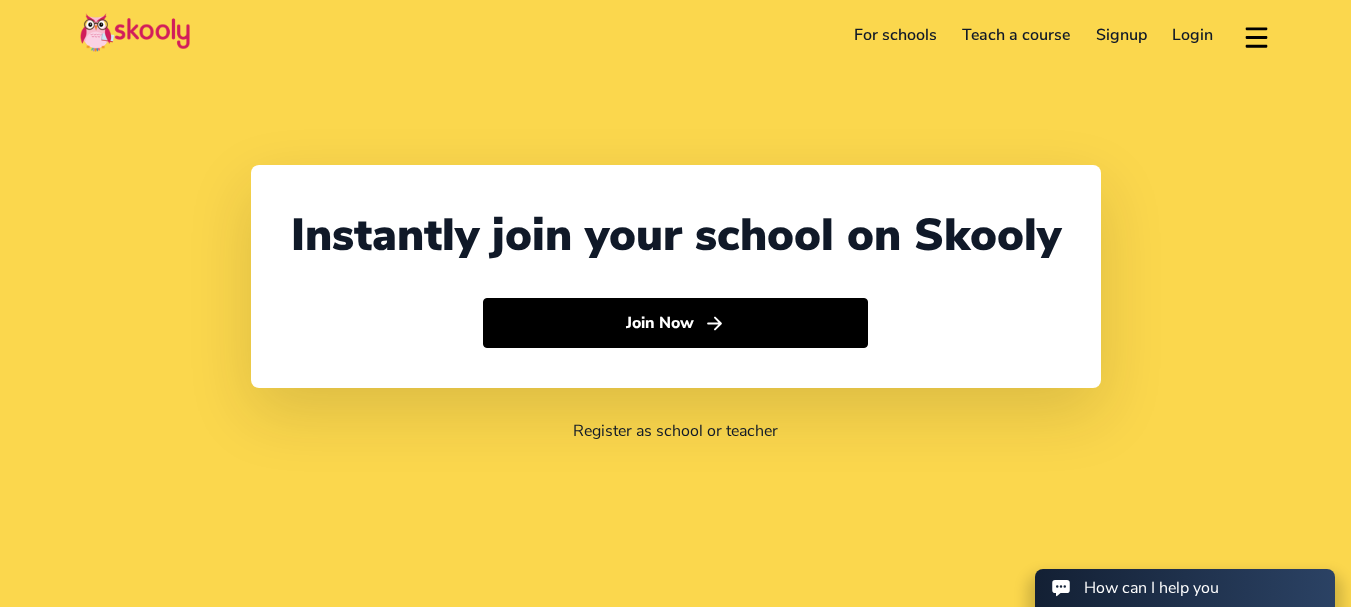 scroll, scrollTop: 0, scrollLeft: 0, axis: both 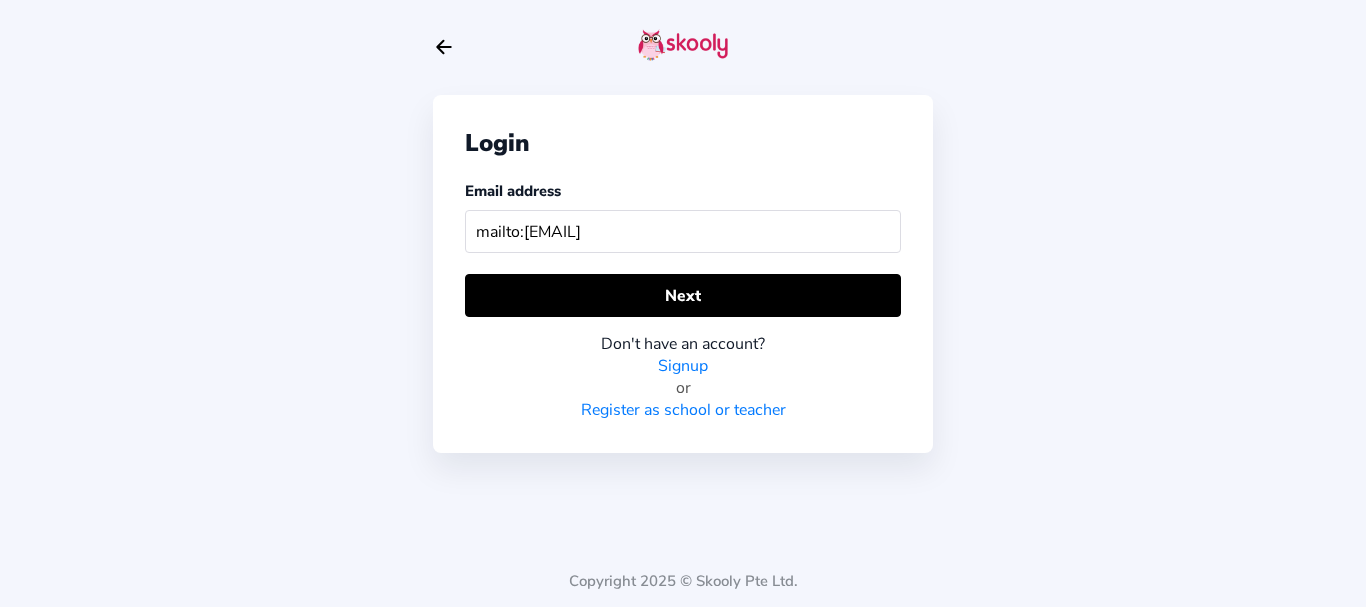 drag, startPoint x: 523, startPoint y: 232, endPoint x: 448, endPoint y: 233, distance: 75.00667 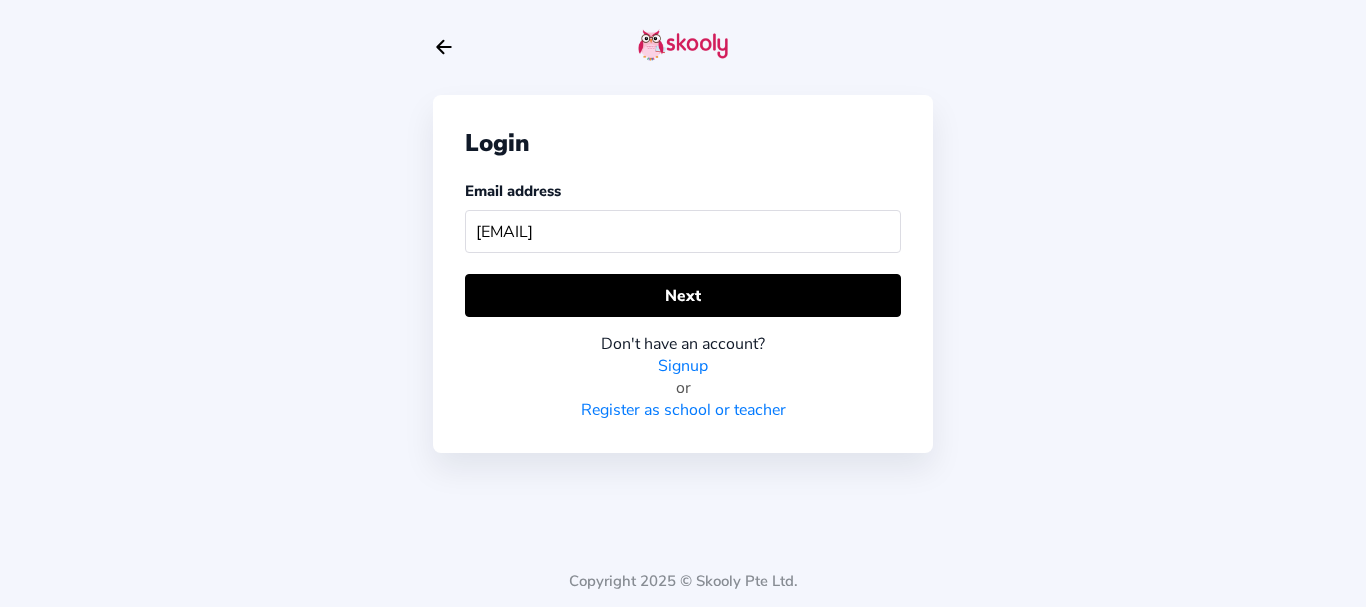 type on "tarun.kapoor@mailinator.com" 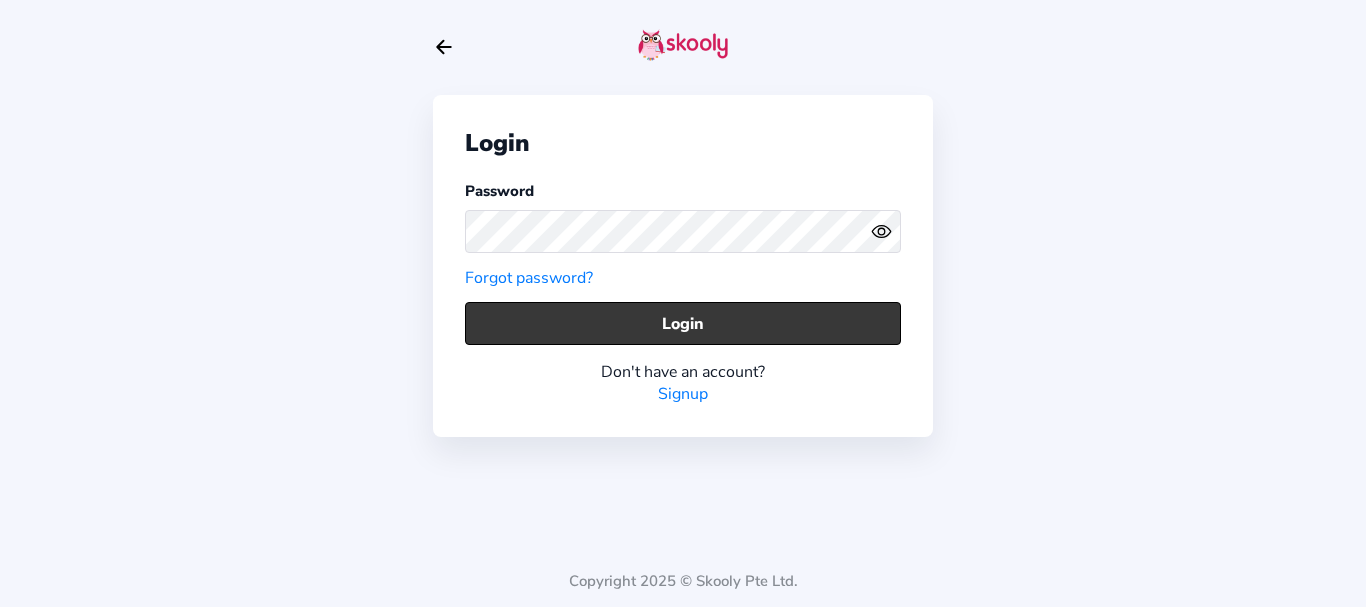 click on "Login" 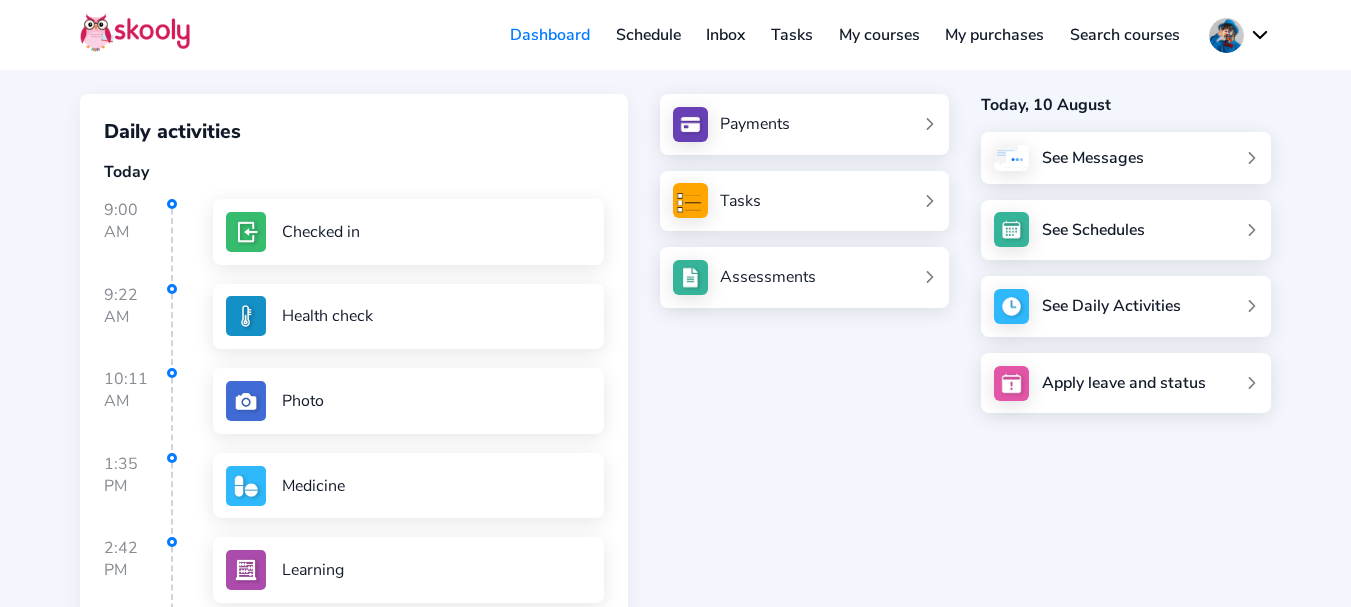 scroll, scrollTop: 0, scrollLeft: 0, axis: both 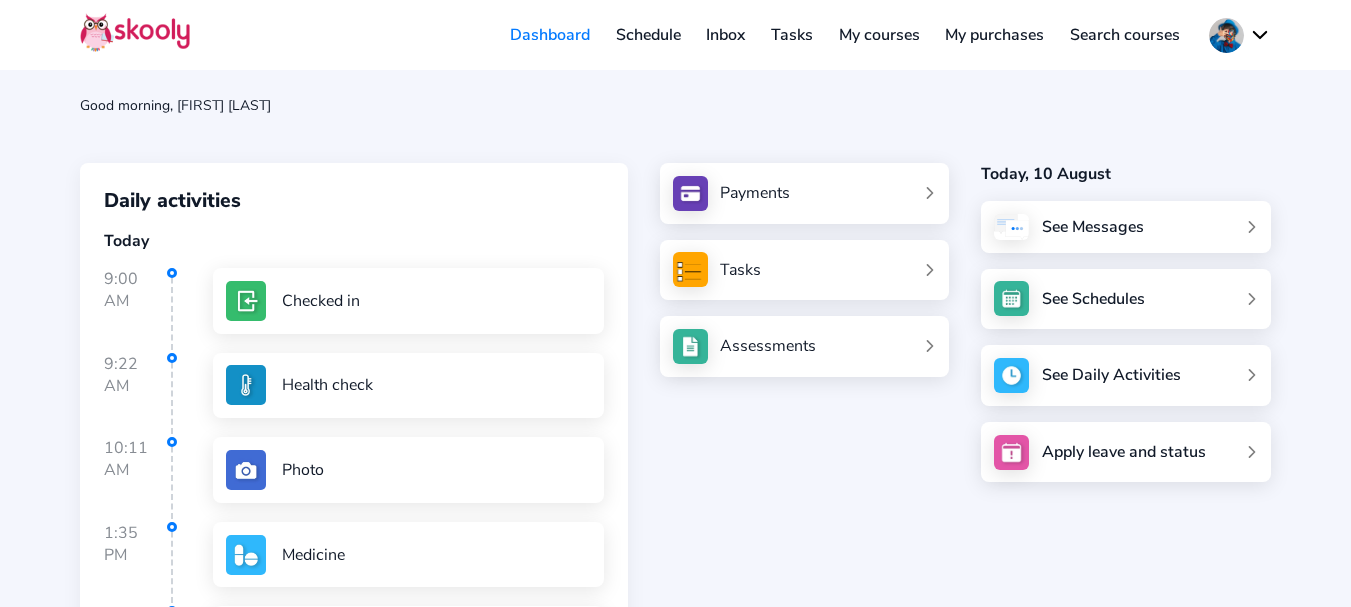 click 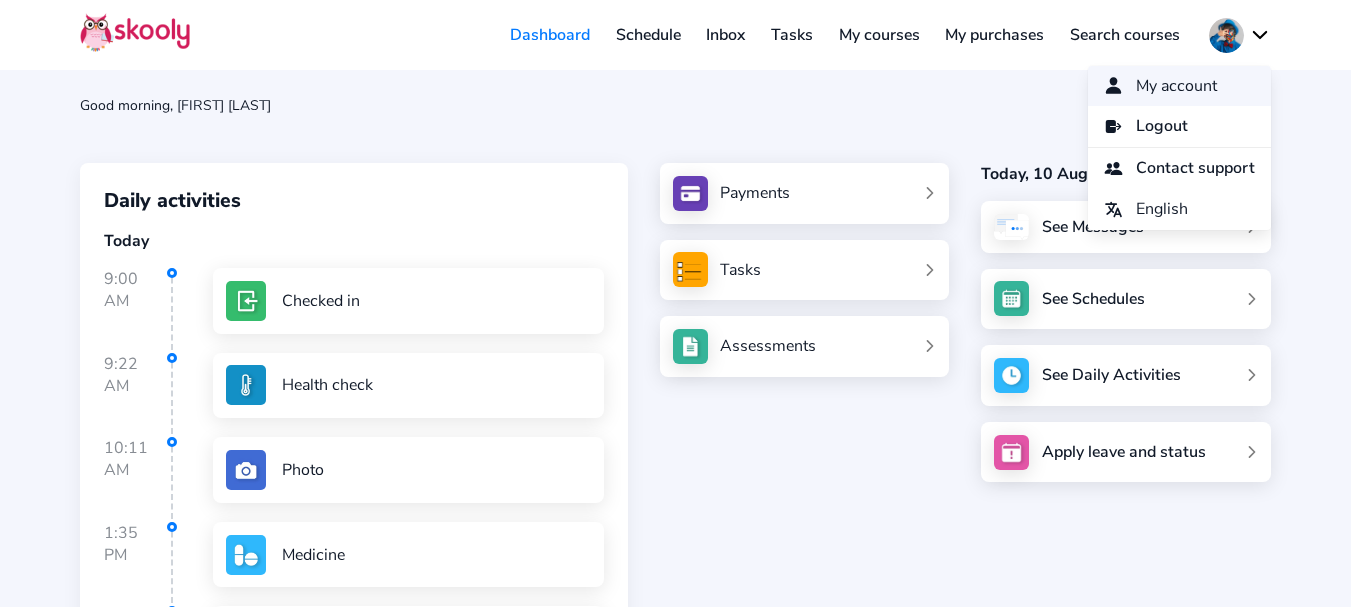 click on "My account" 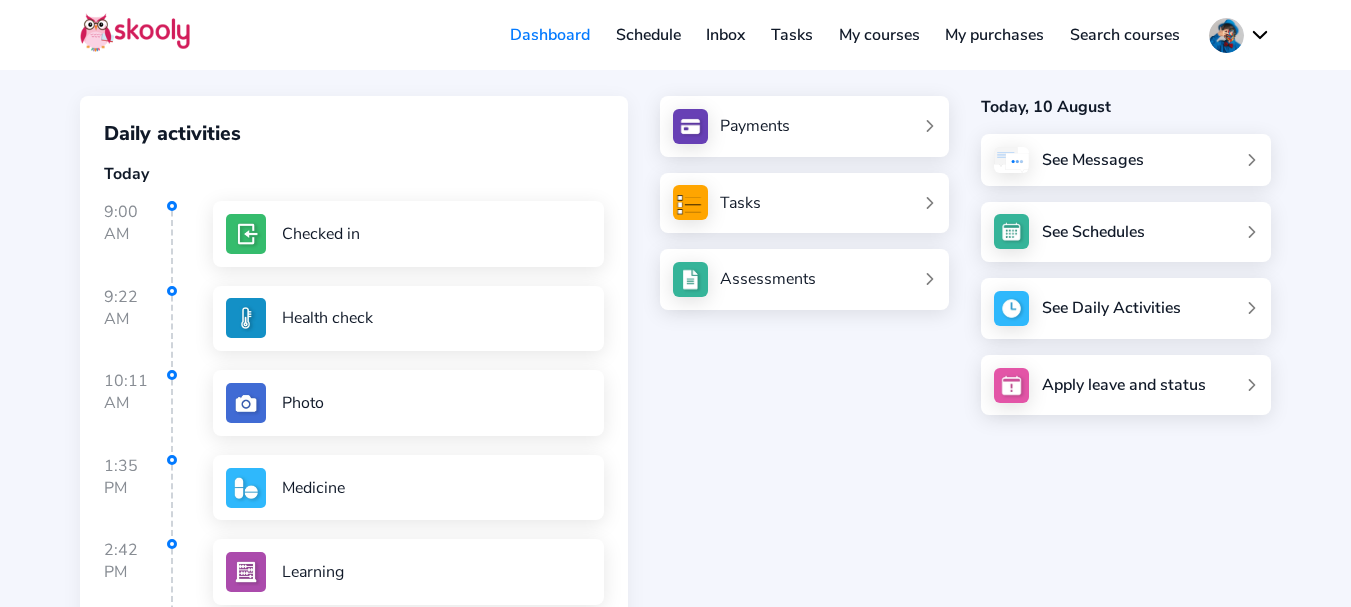 scroll, scrollTop: 0, scrollLeft: 0, axis: both 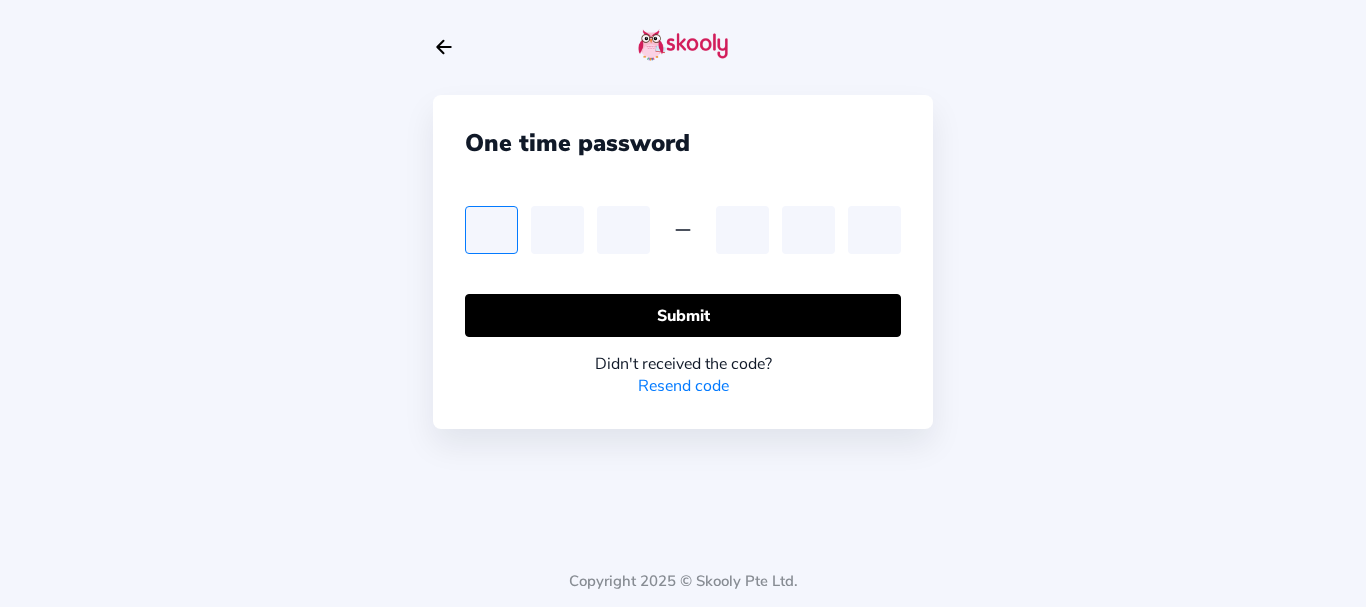 type on "0" 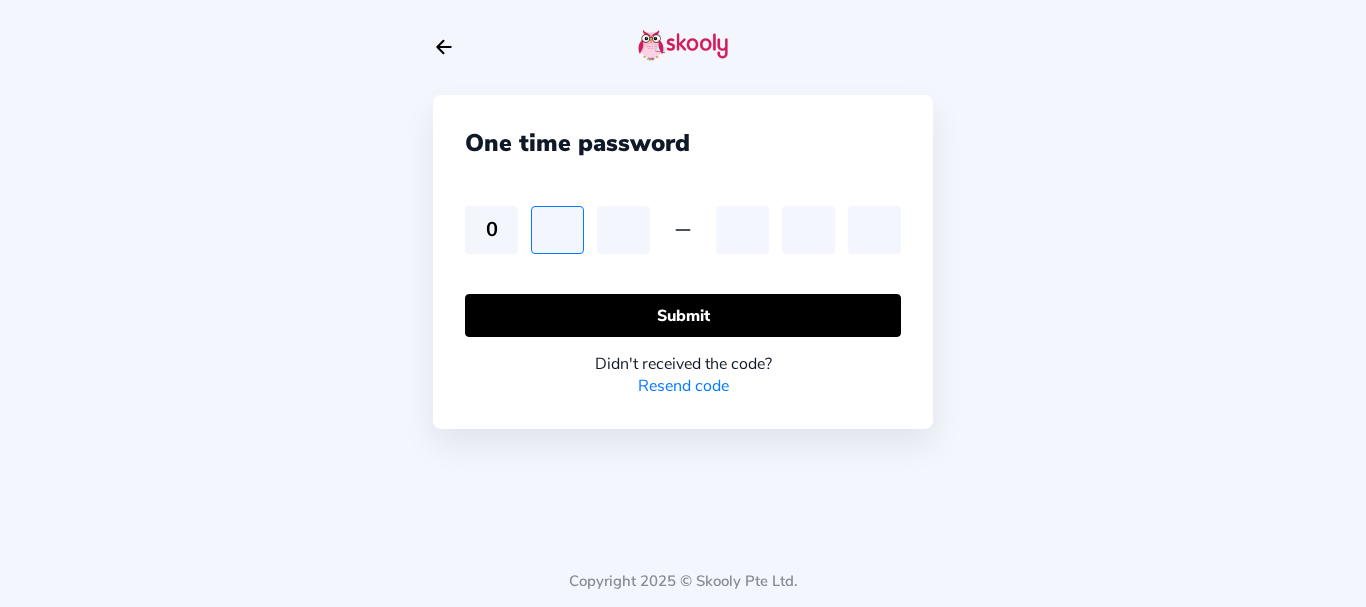 type on "0" 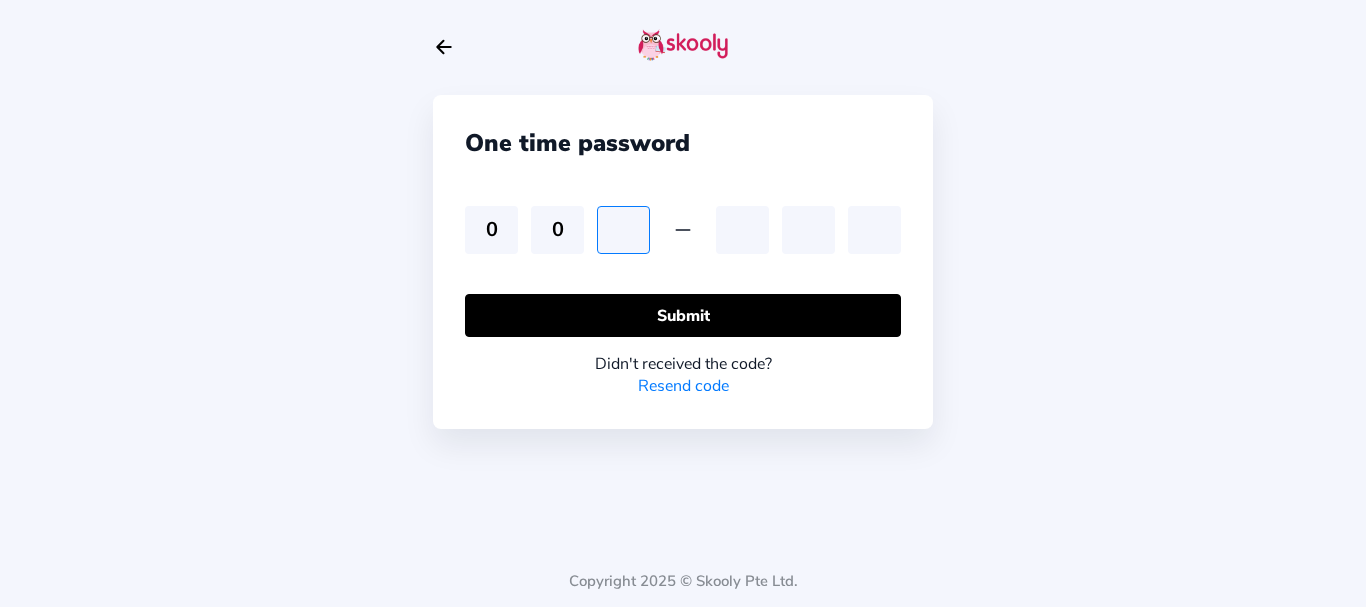 type on "5" 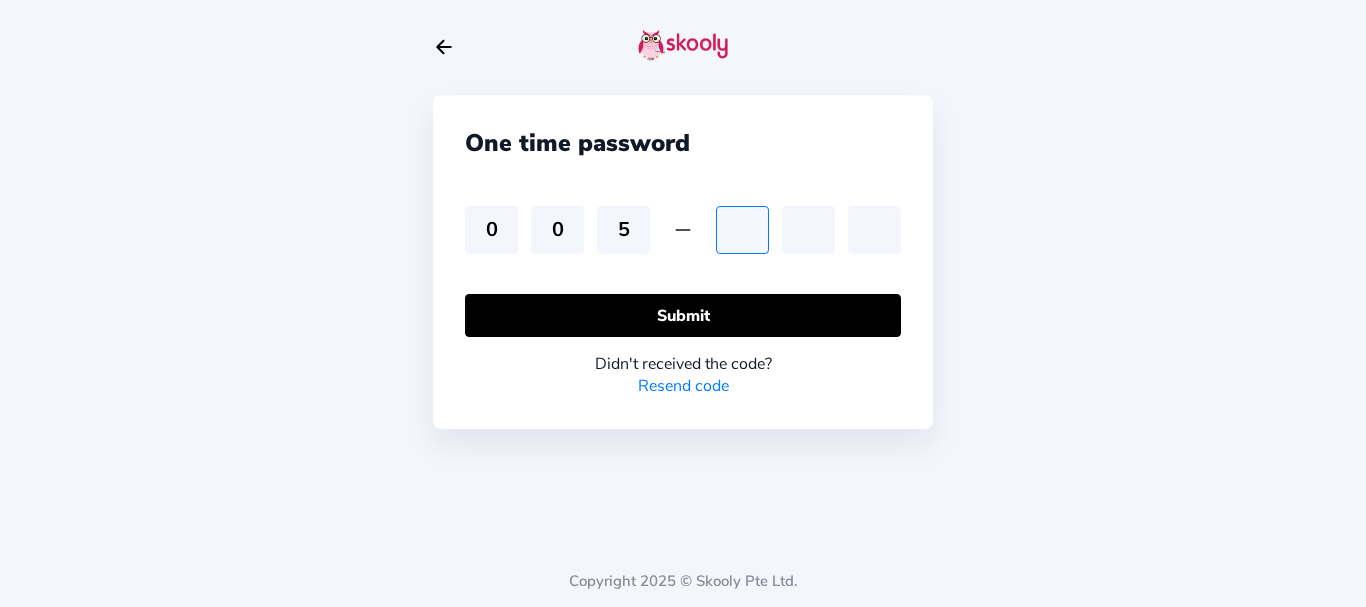 type on "2" 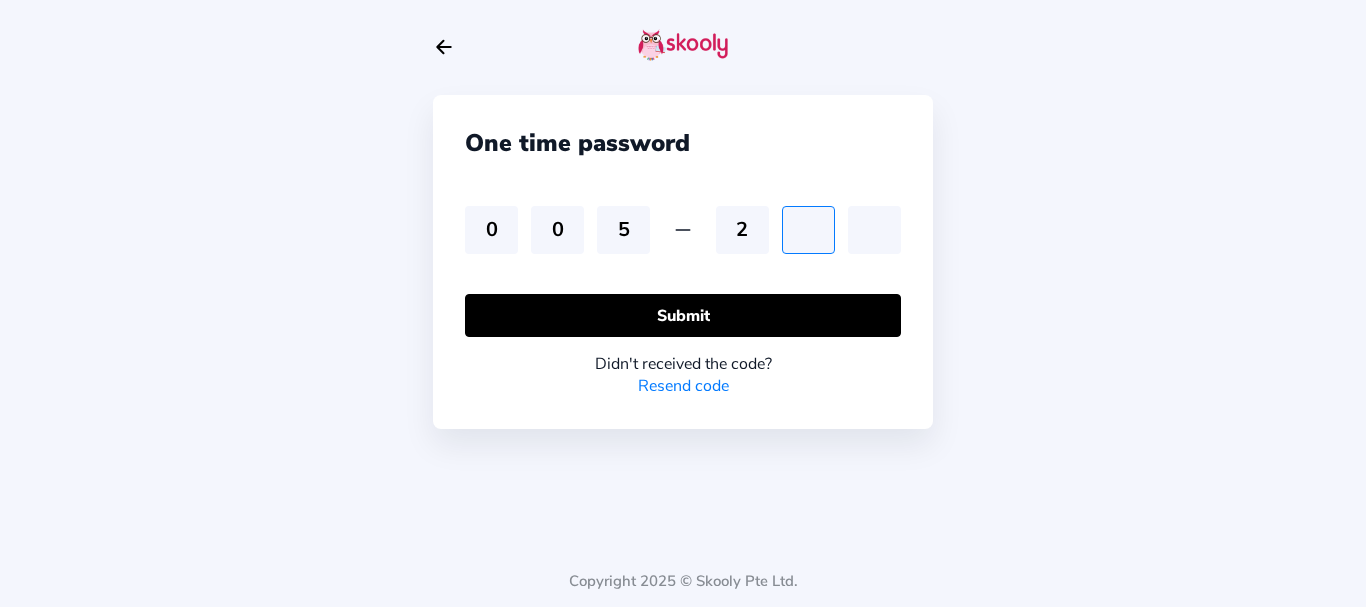 type on "9" 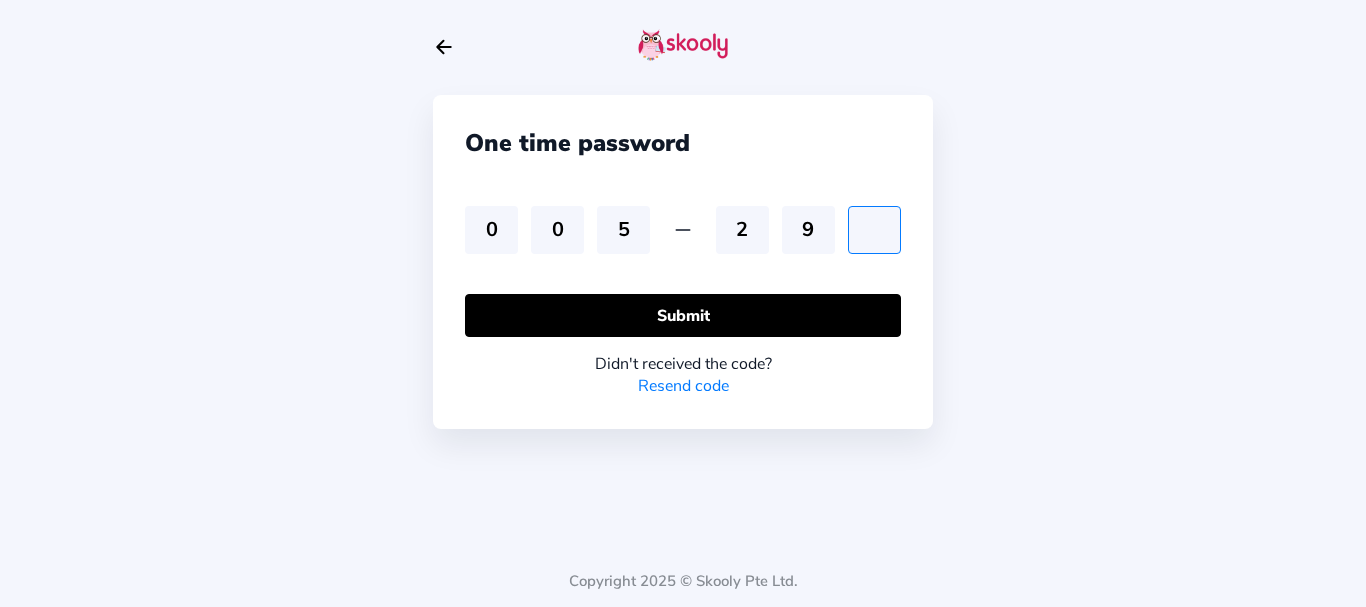 type on "6" 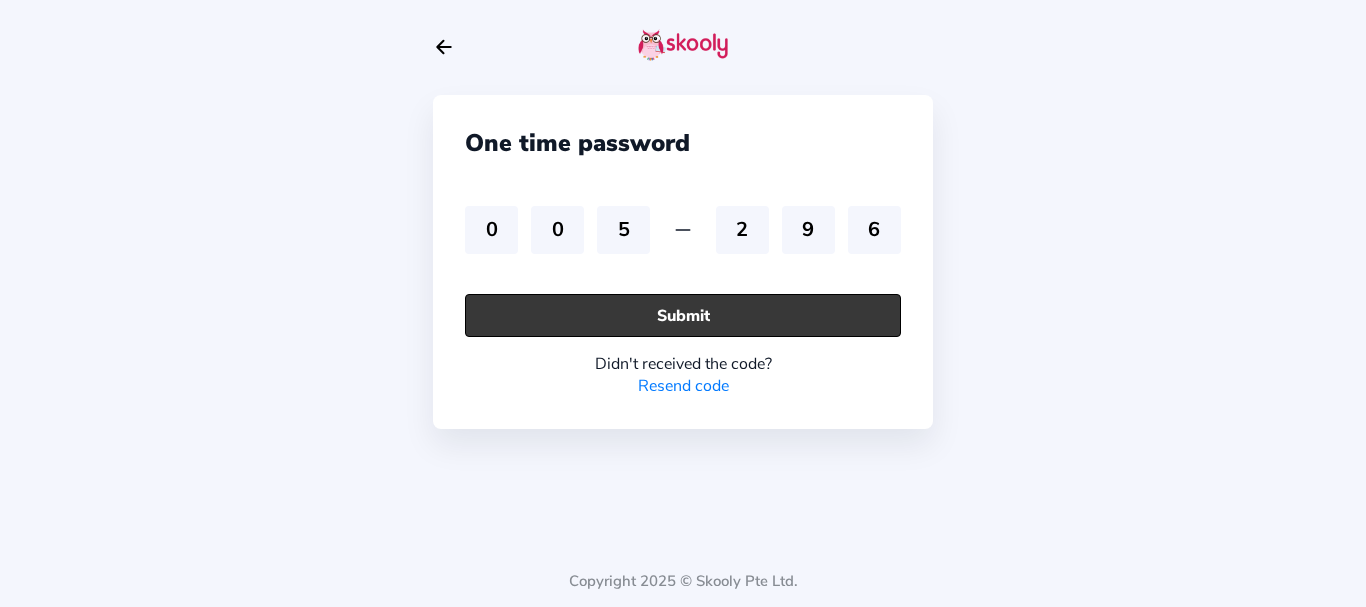 click on "Submit" 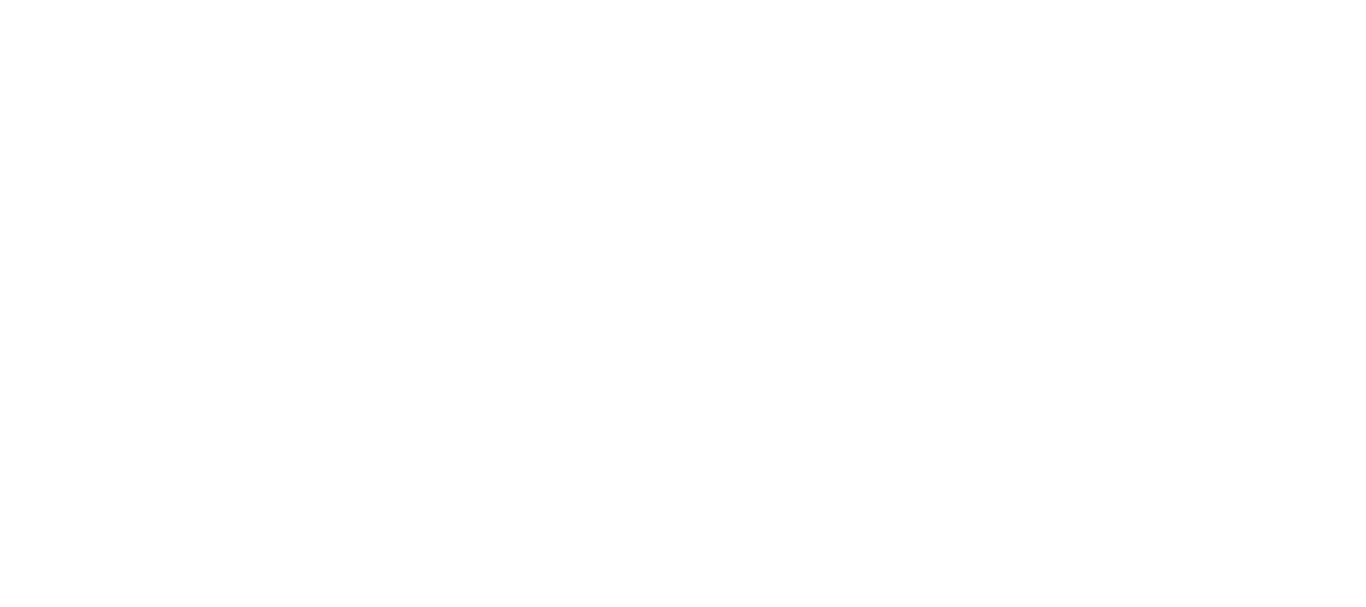 scroll, scrollTop: 0, scrollLeft: 0, axis: both 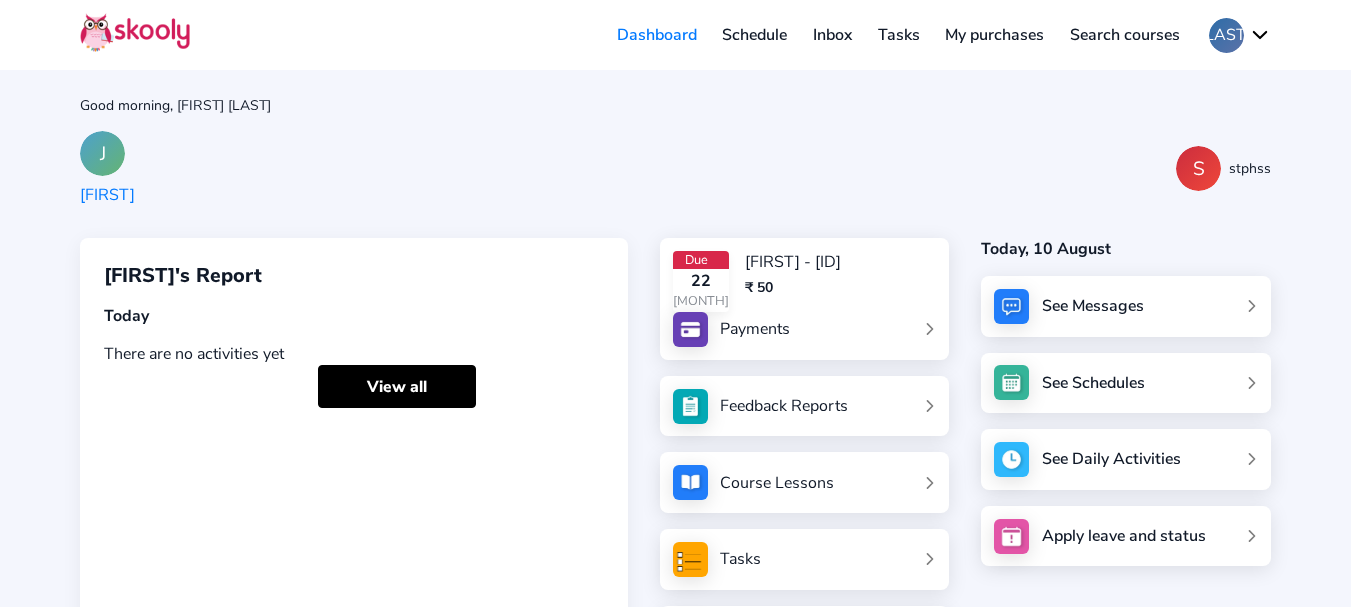 click on "My purchases" 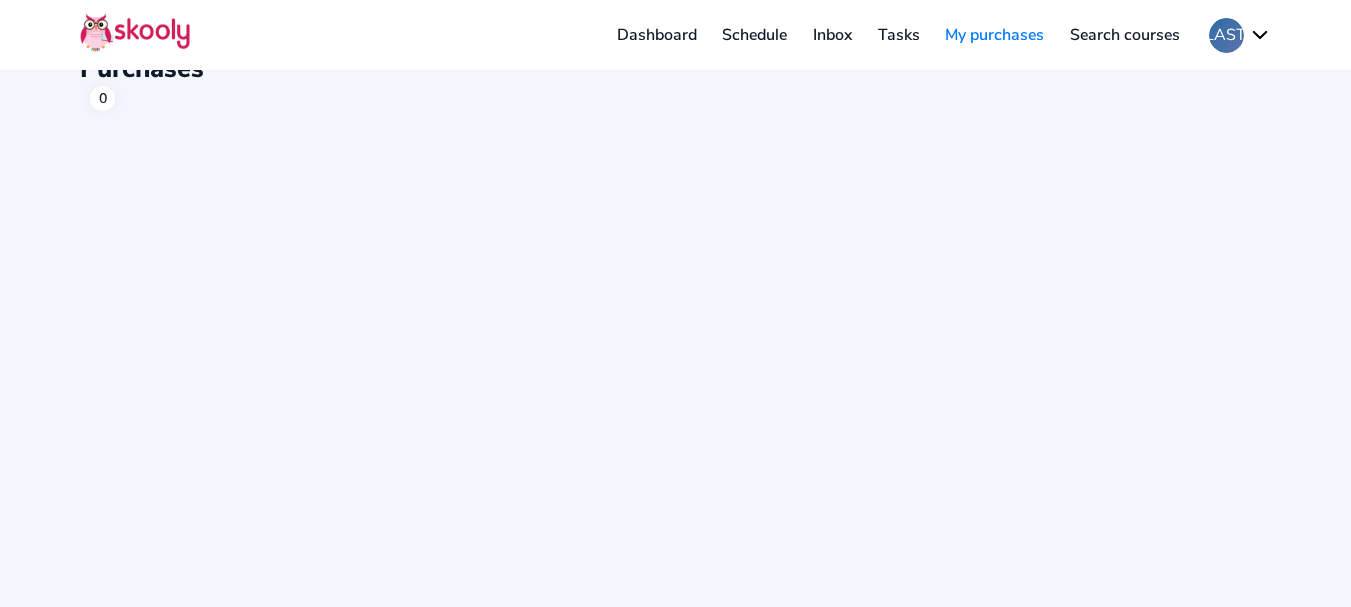 scroll, scrollTop: 0, scrollLeft: 0, axis: both 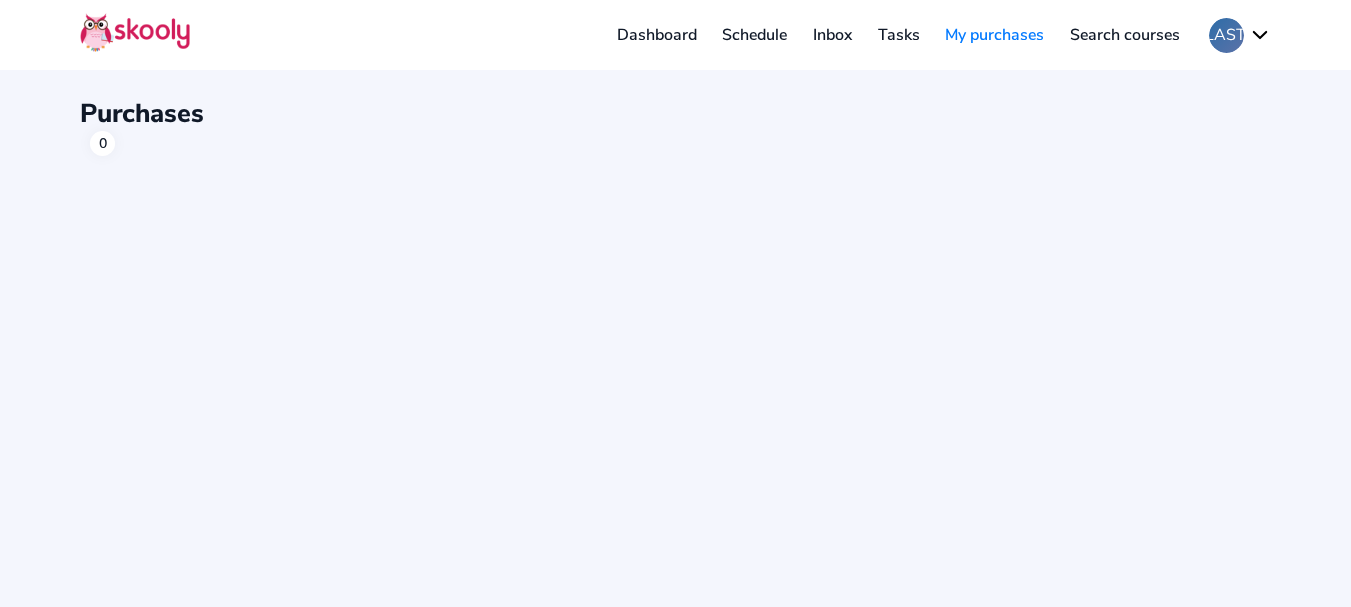 click on "Purchases 0" 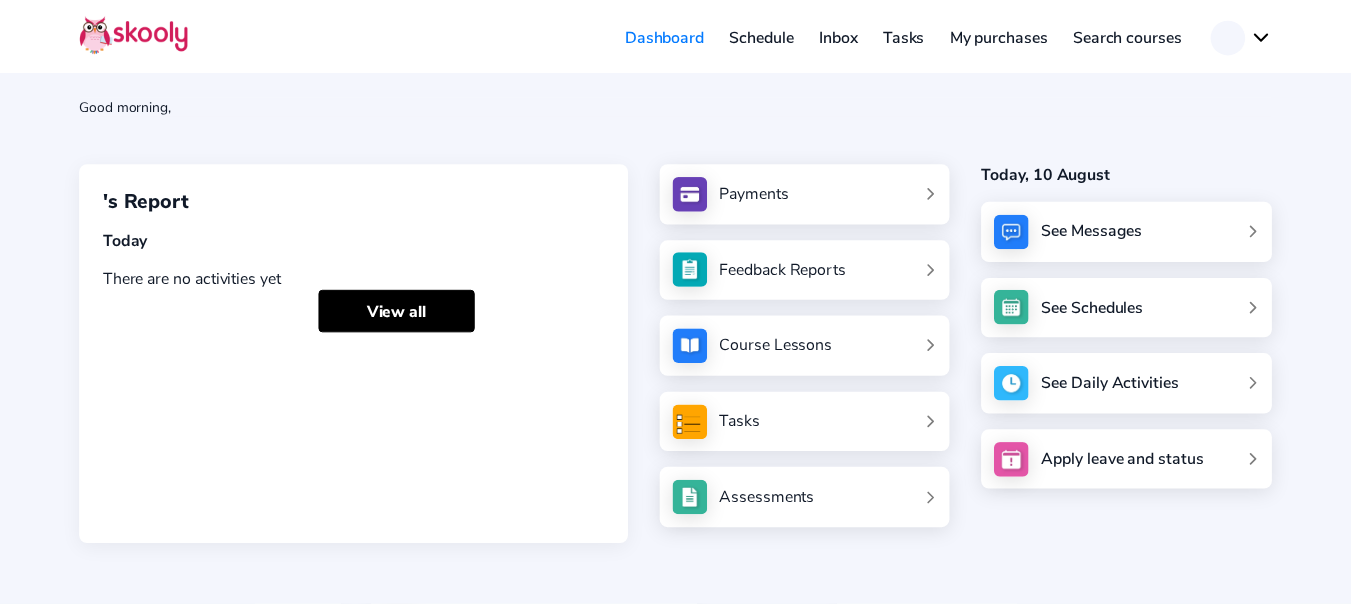 scroll, scrollTop: 0, scrollLeft: 0, axis: both 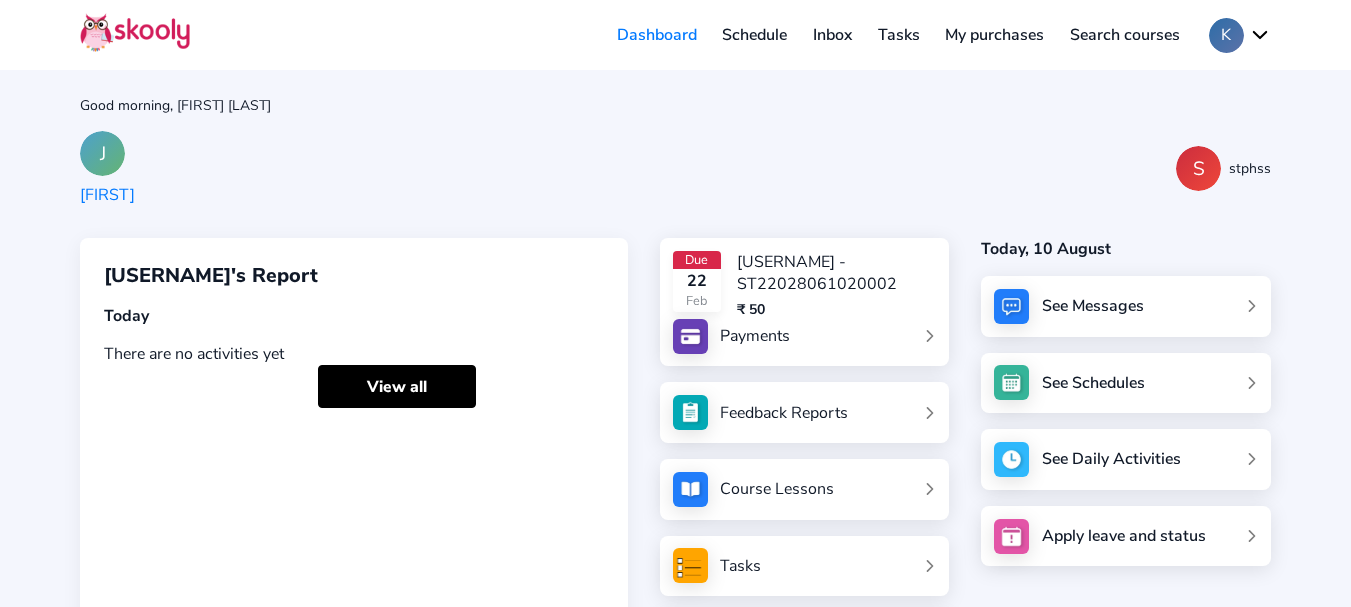 click on "Payments" 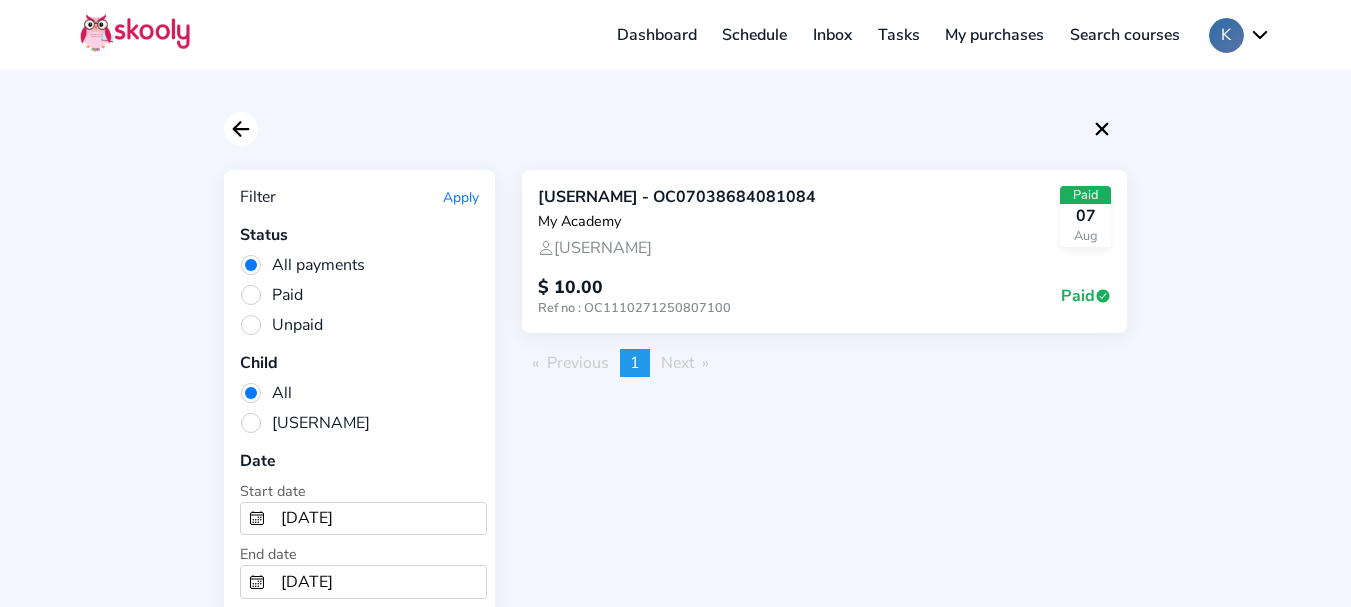 click on "Arrow Back" 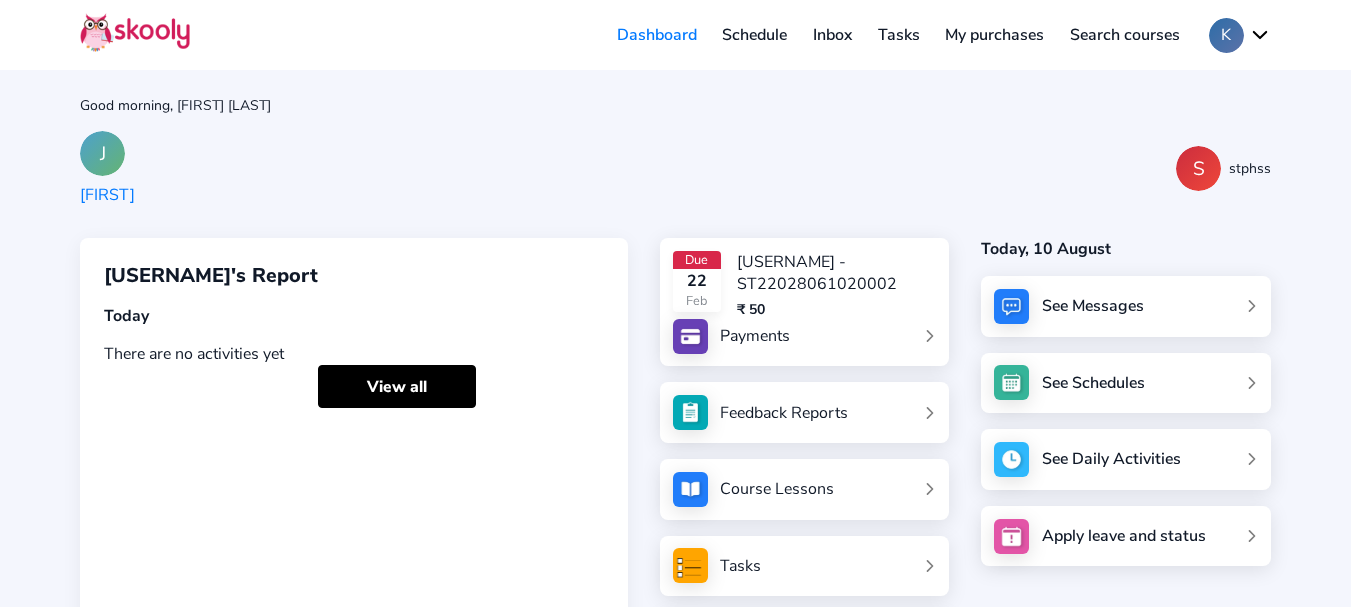 click on "My purchases" 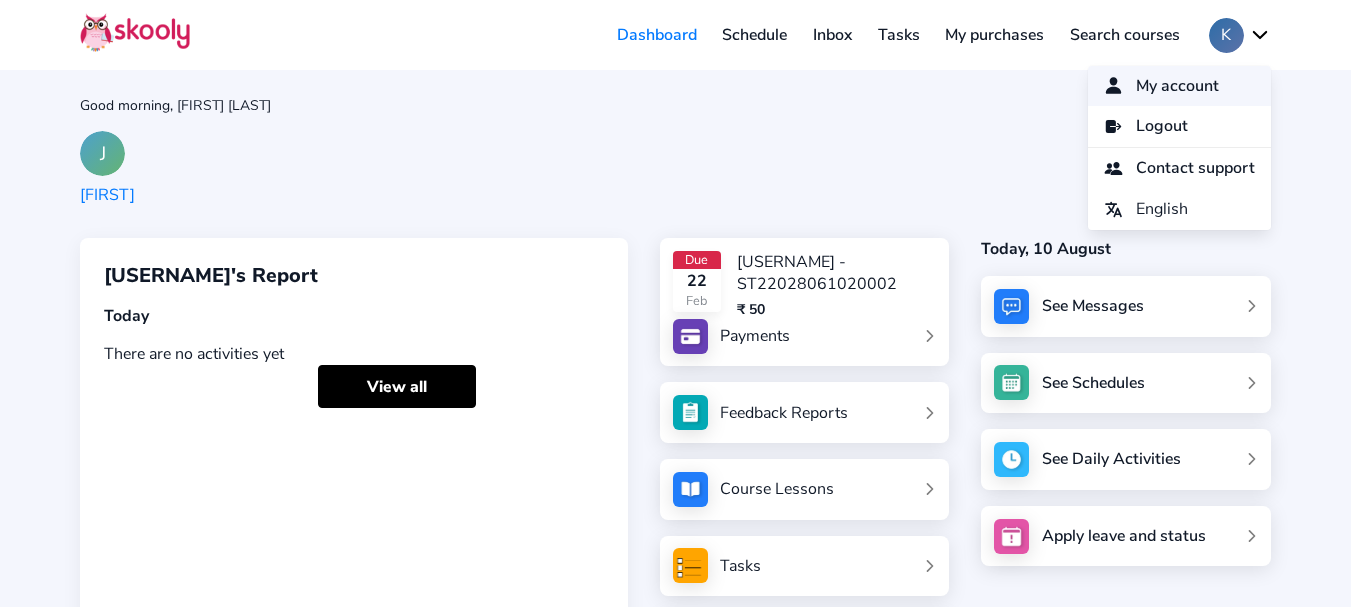 click on "My account" 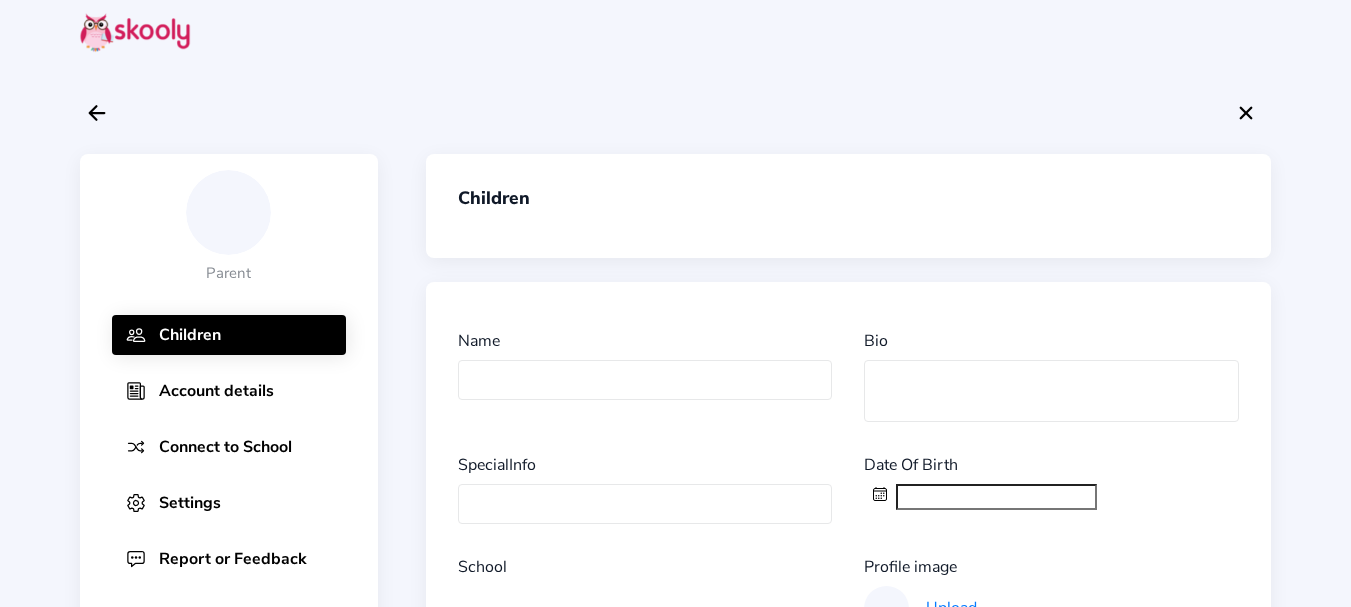 type on "joseph" 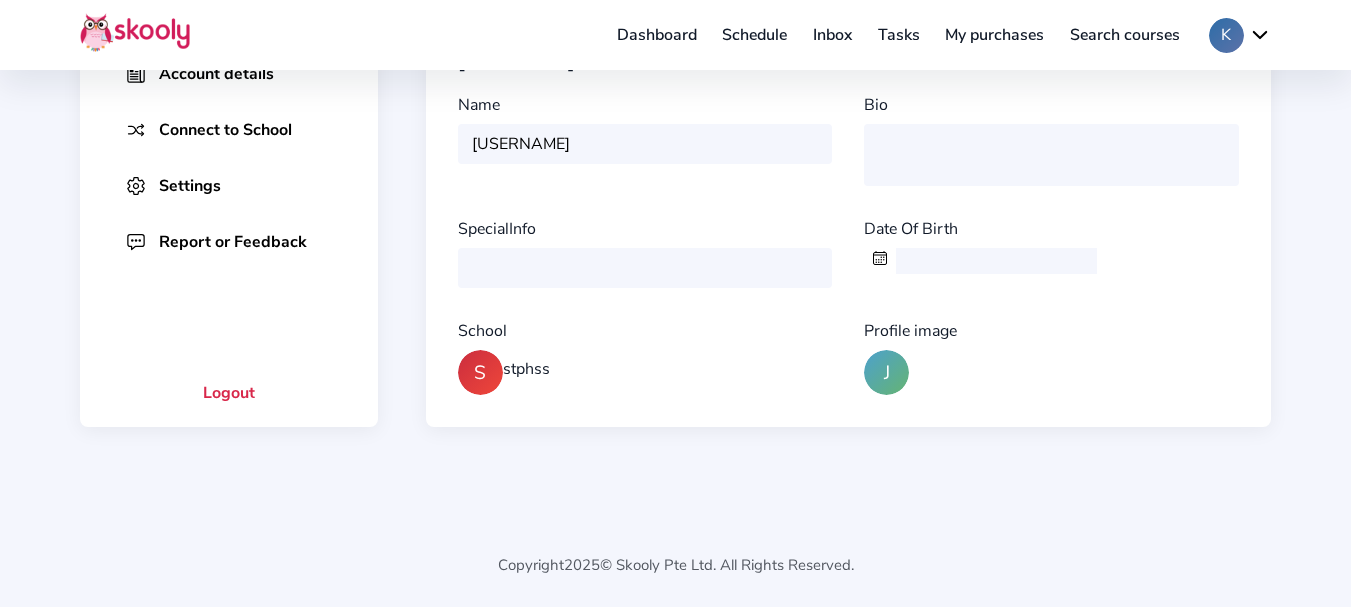 scroll, scrollTop: 0, scrollLeft: 0, axis: both 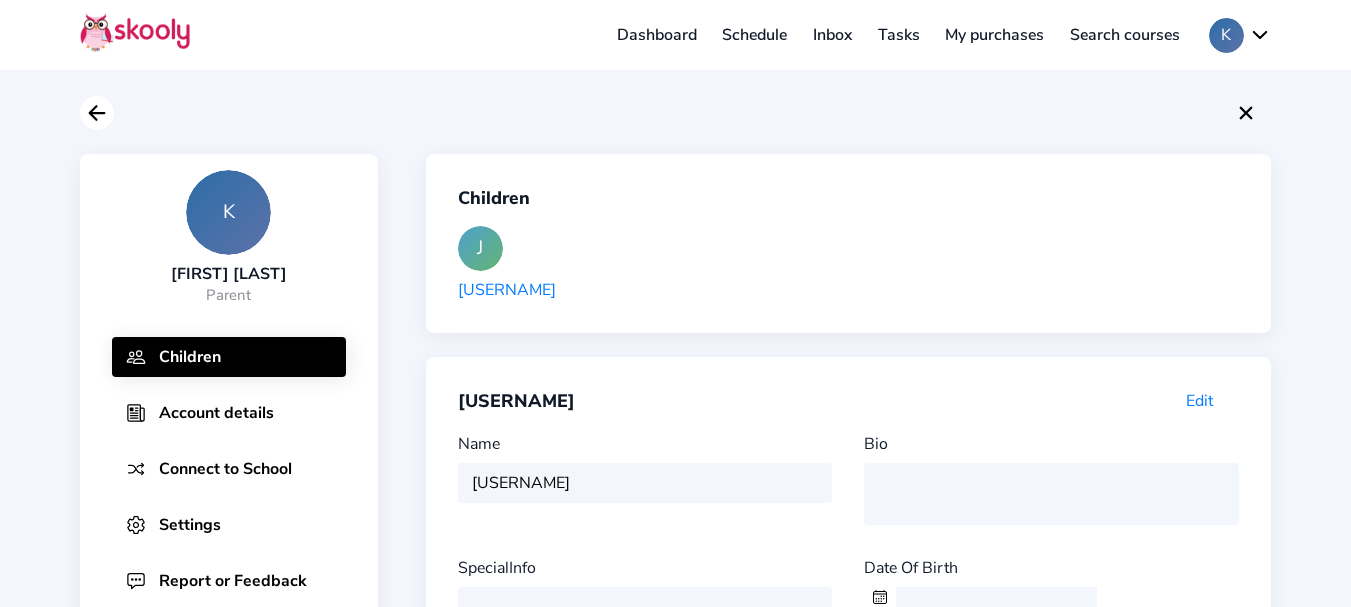 click 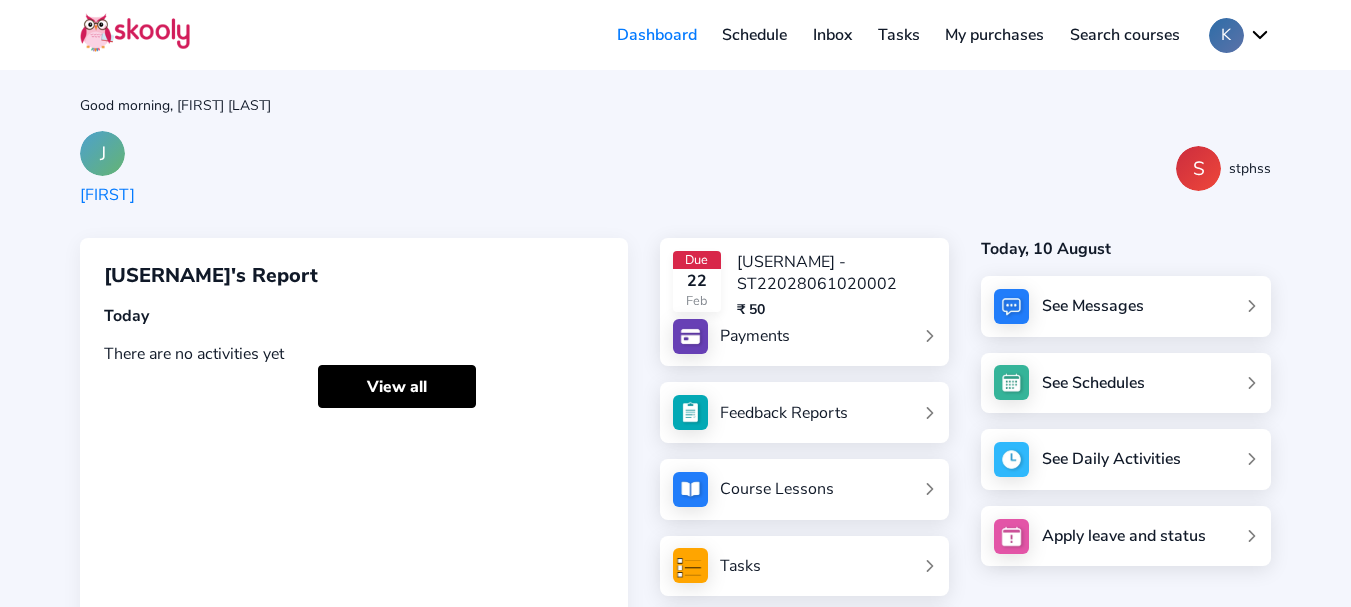 click on "J  Joseph  S  stphss" 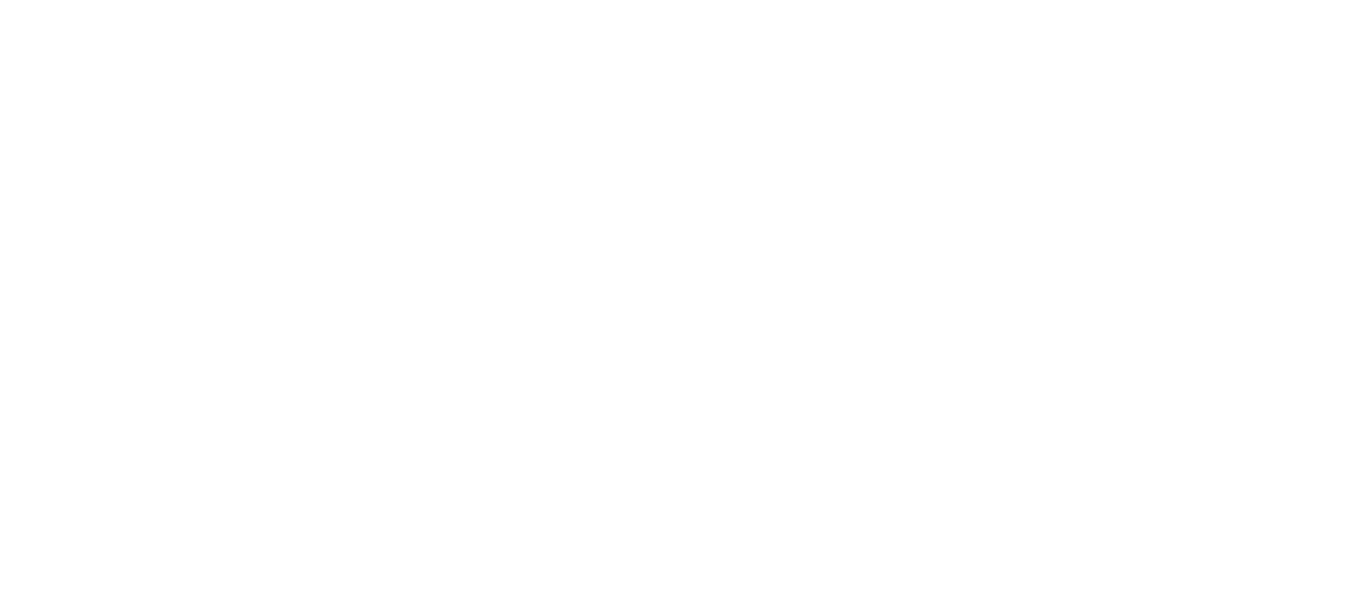 scroll, scrollTop: 0, scrollLeft: 0, axis: both 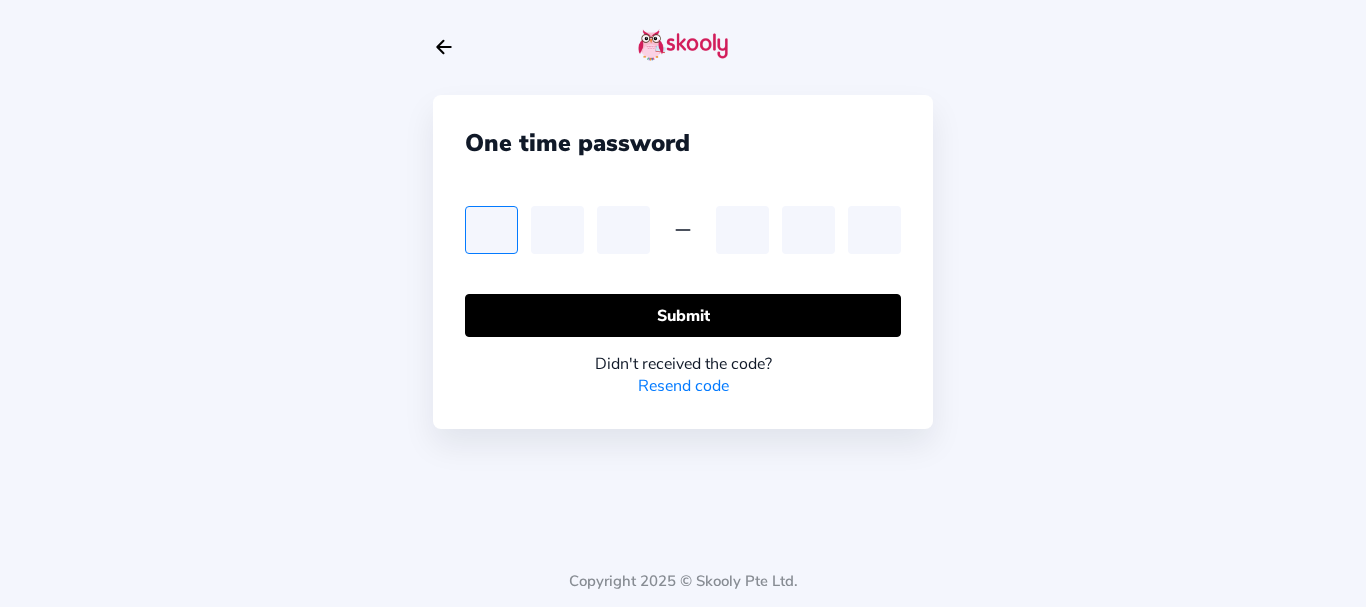 type on "2" 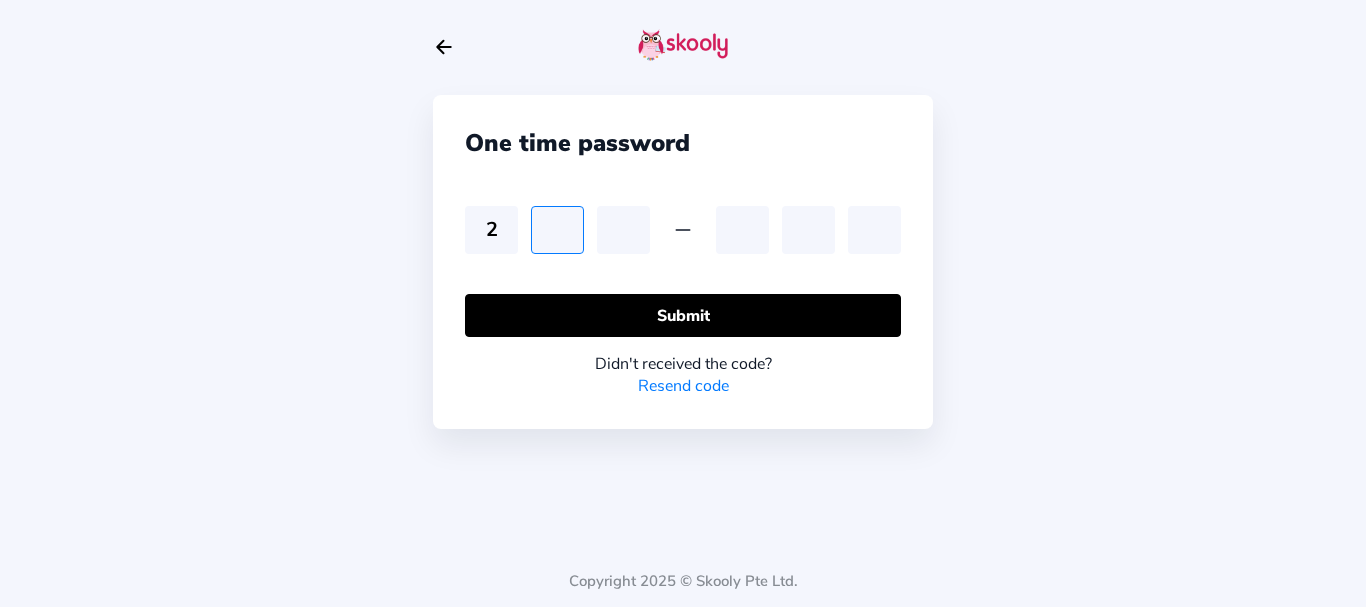 type on "3" 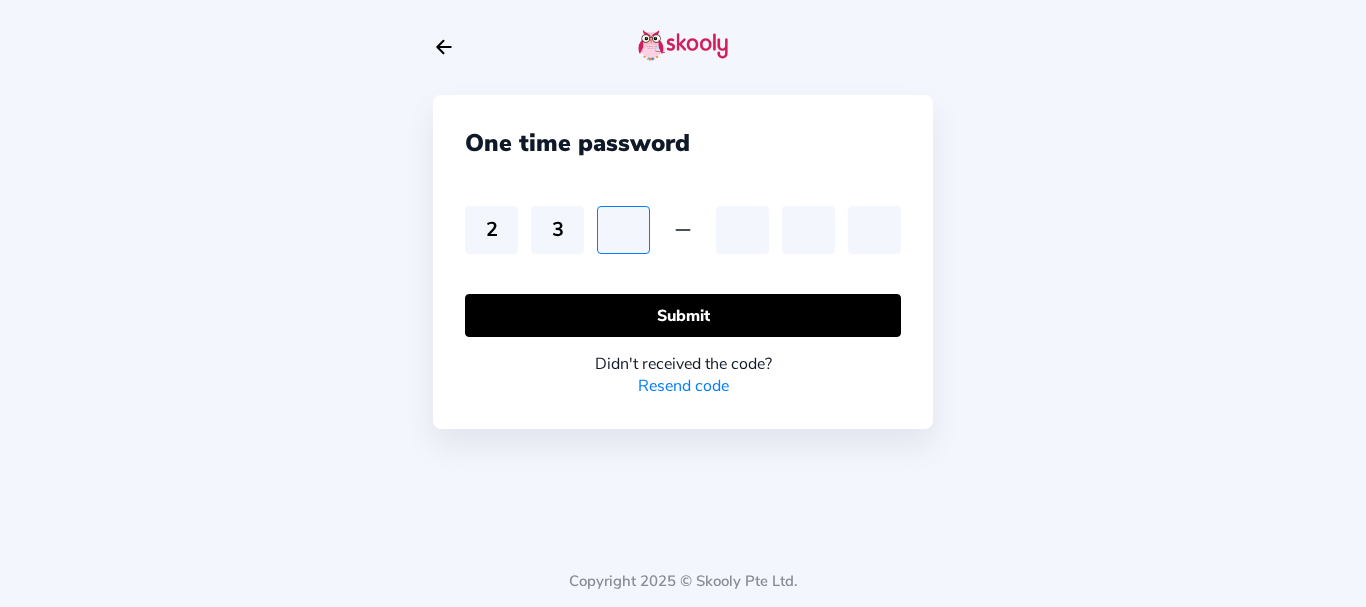 type on "2" 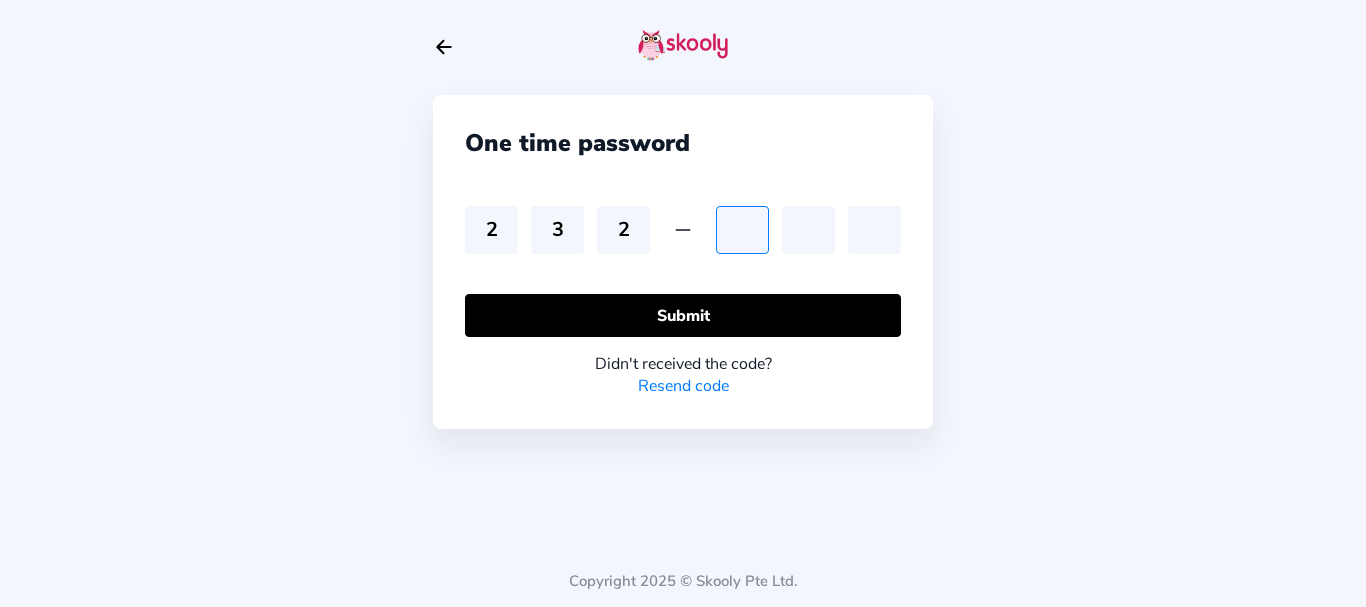 type on "7" 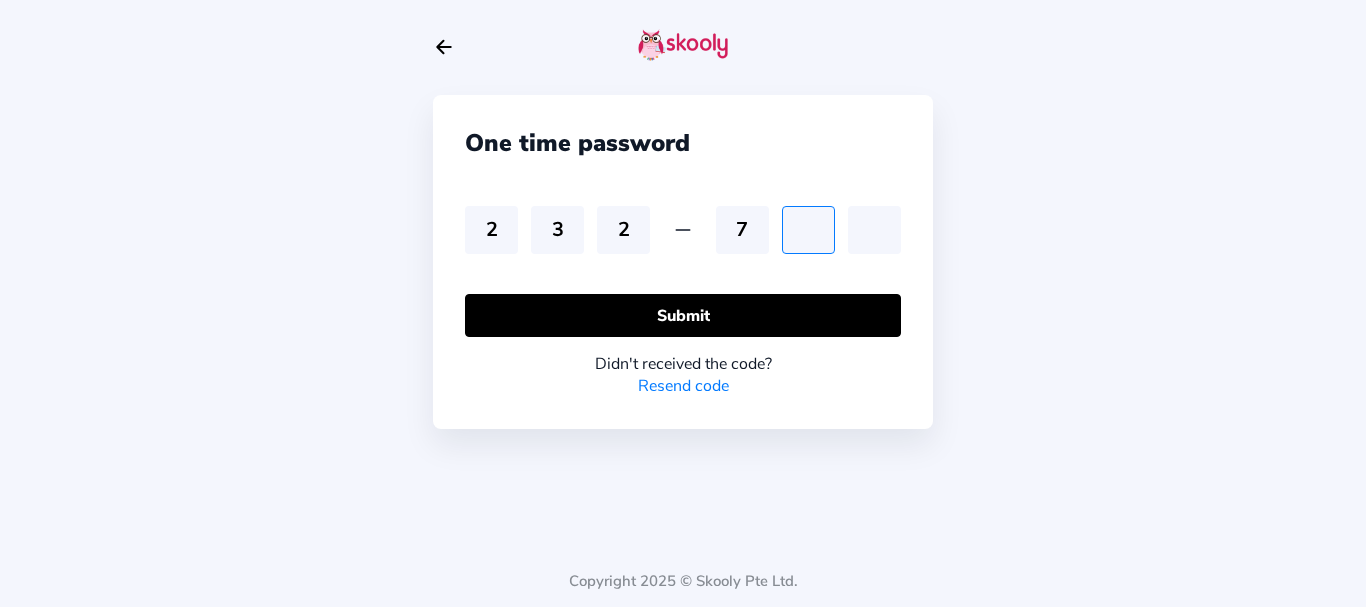 type on "6" 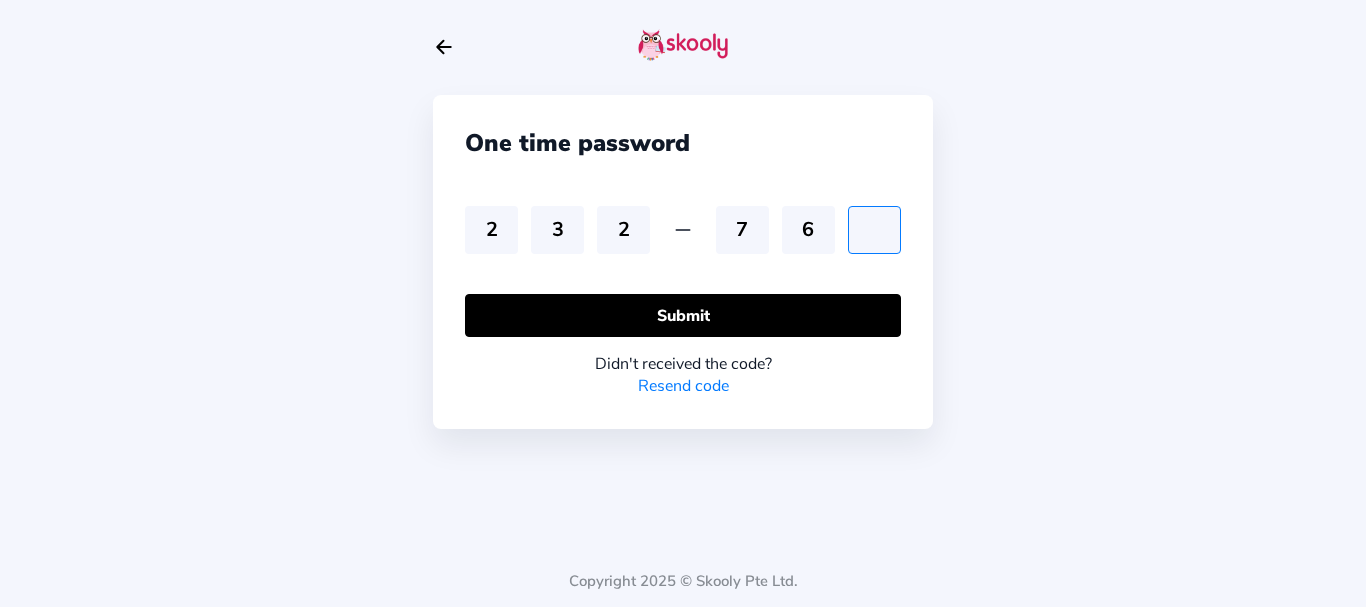 type on "1" 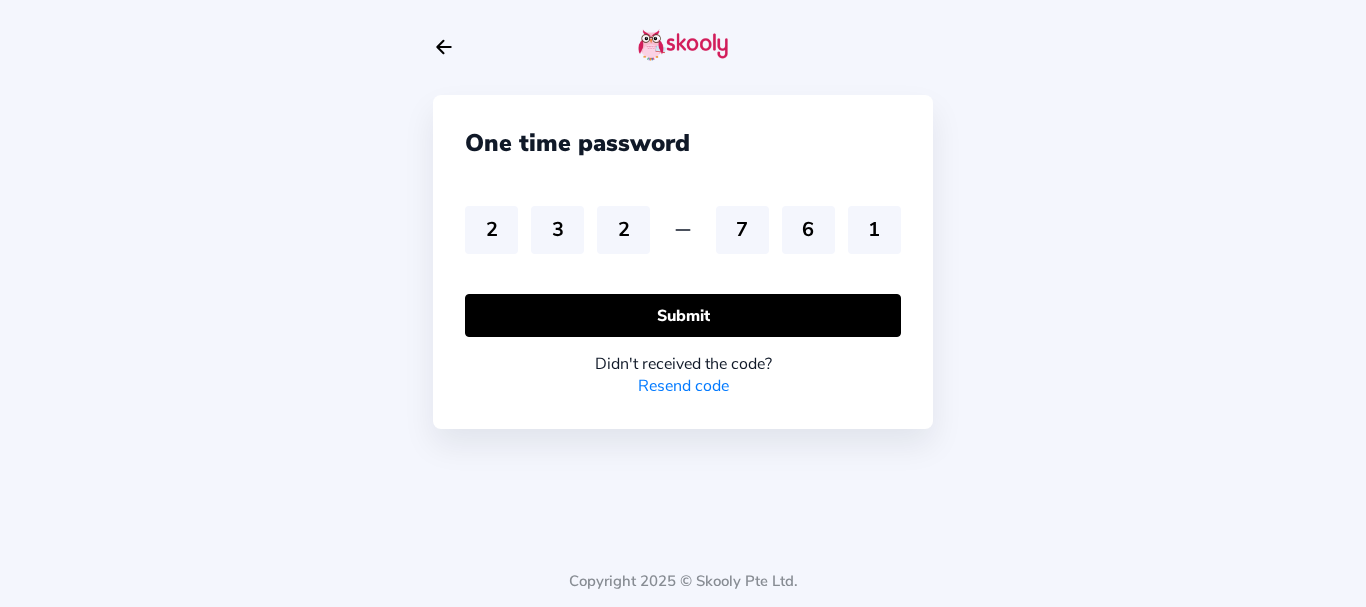 drag, startPoint x: 659, startPoint y: 326, endPoint x: 675, endPoint y: 377, distance: 53.450912 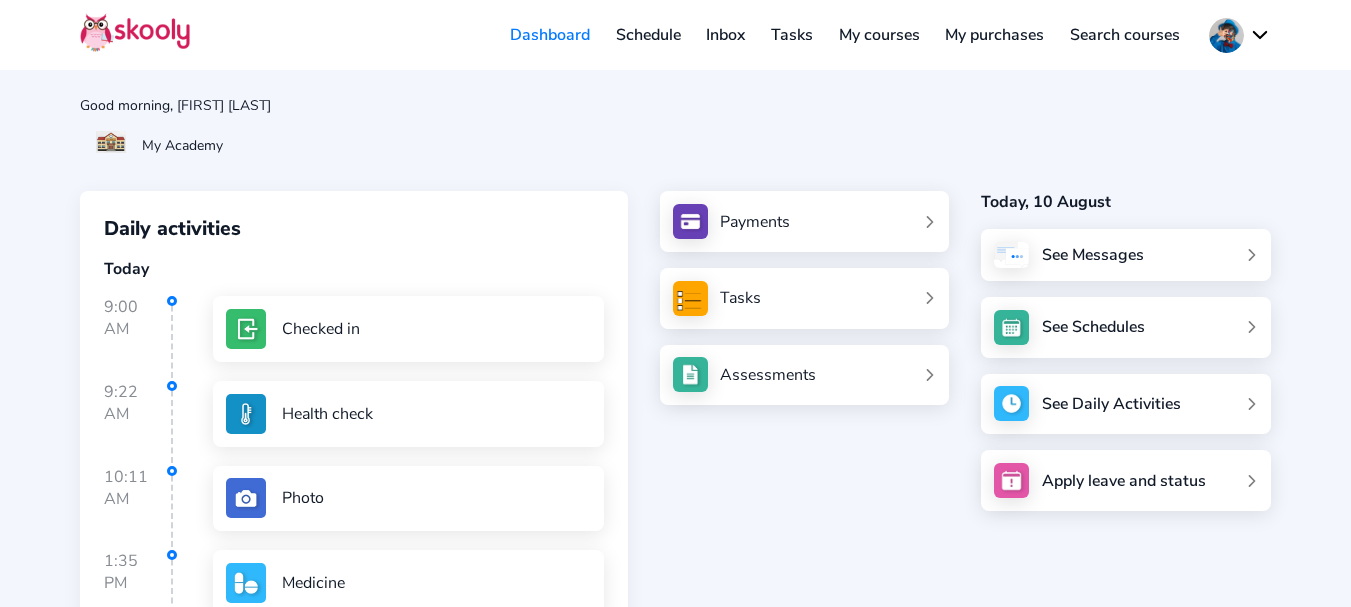 scroll, scrollTop: 0, scrollLeft: 0, axis: both 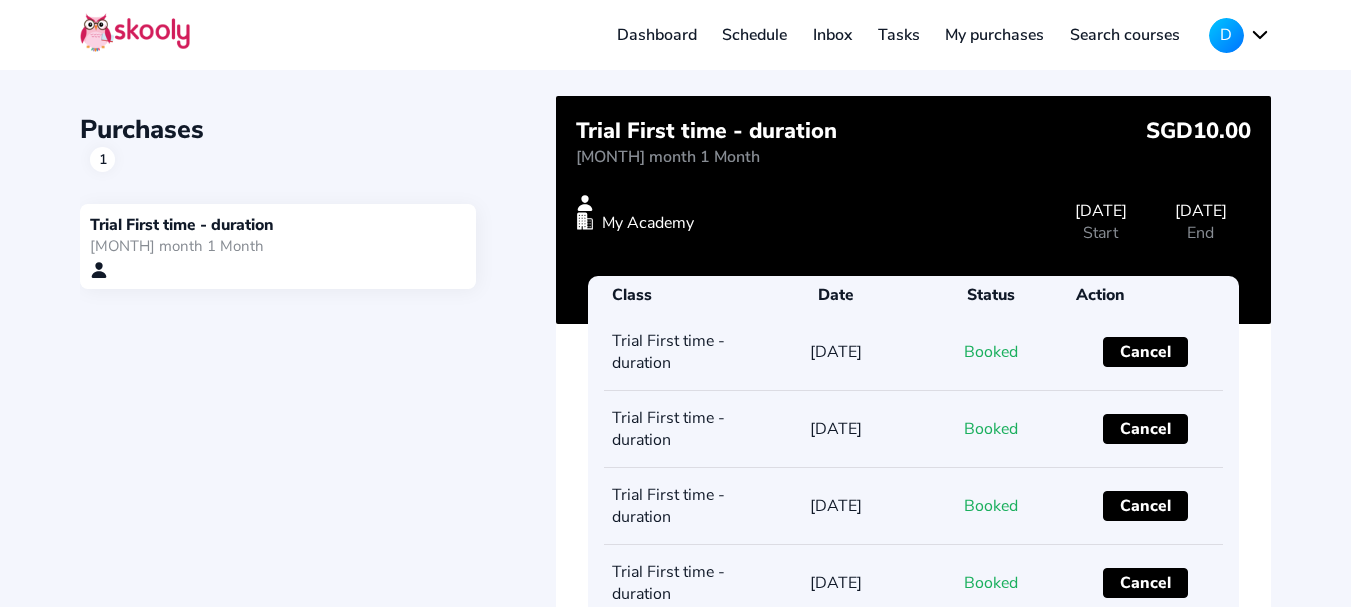 click 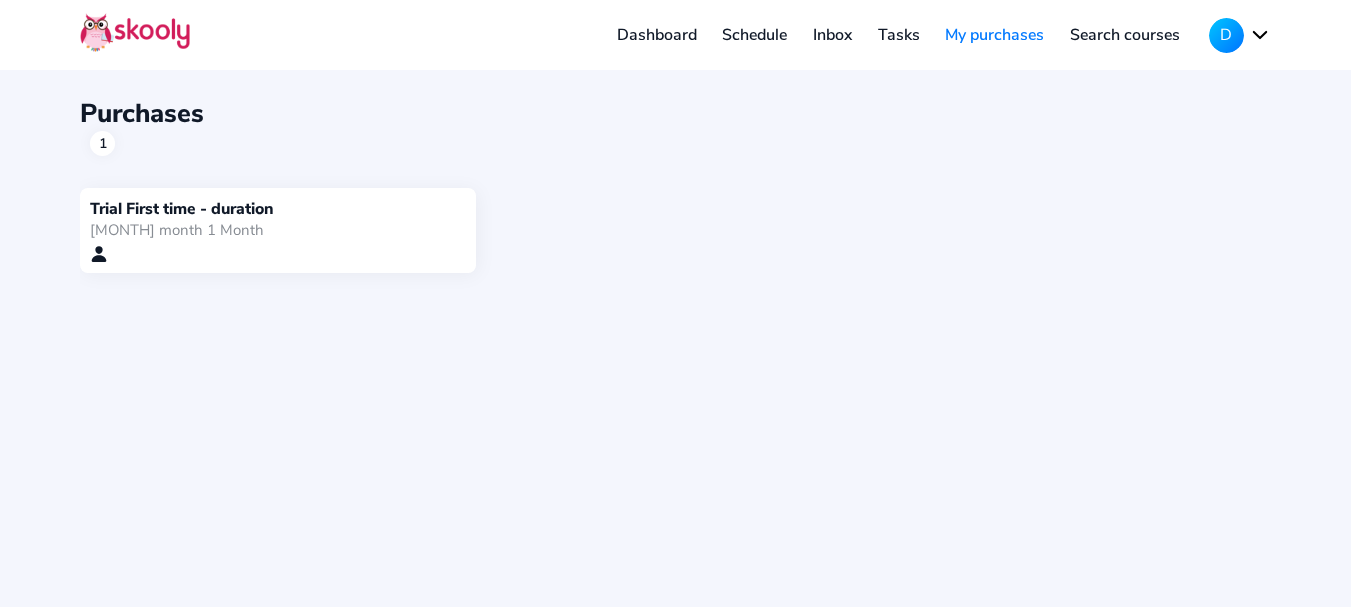 click 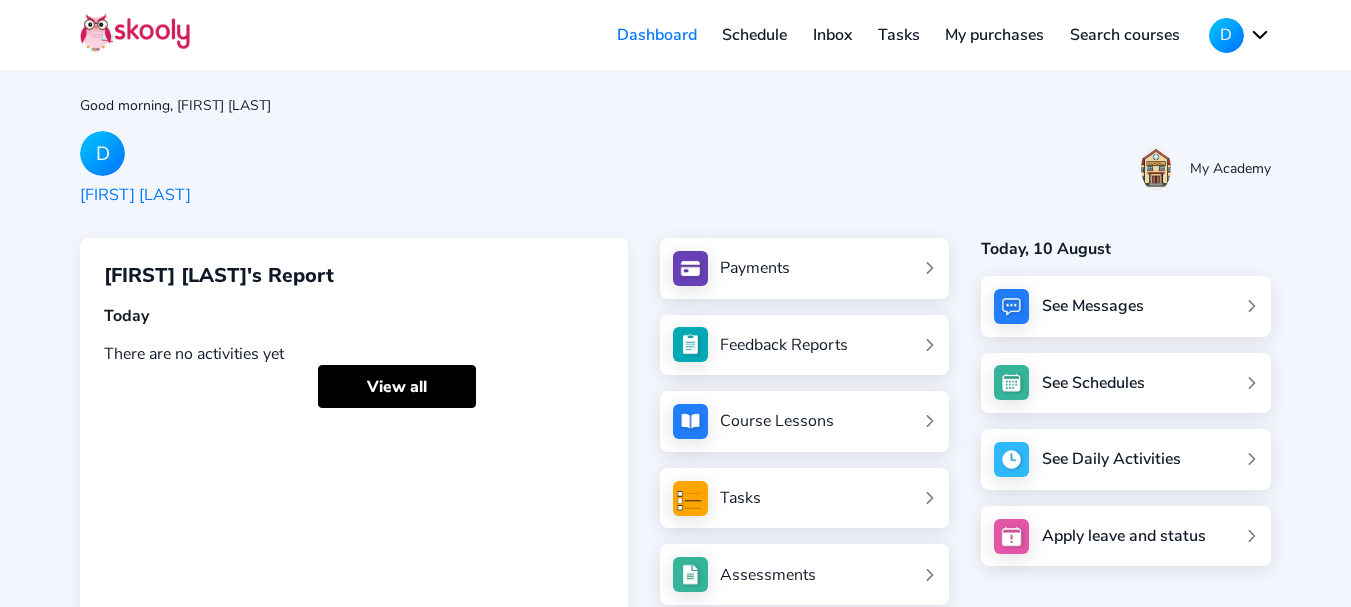 click on "D" 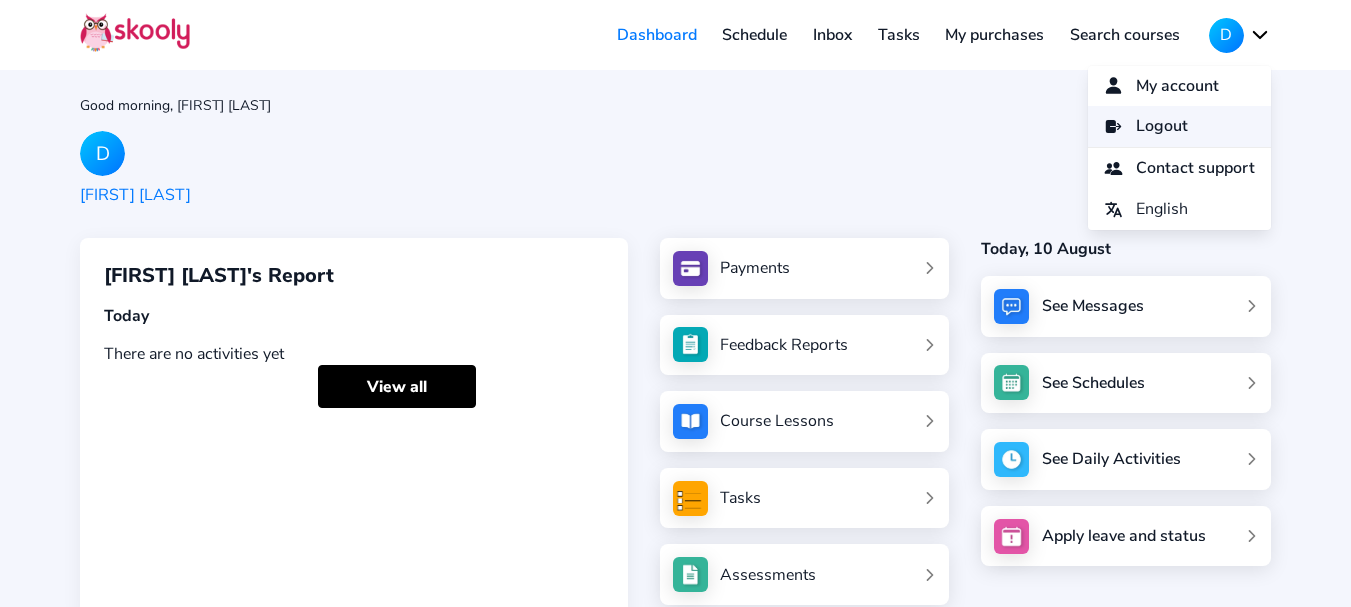 click on "Logout" 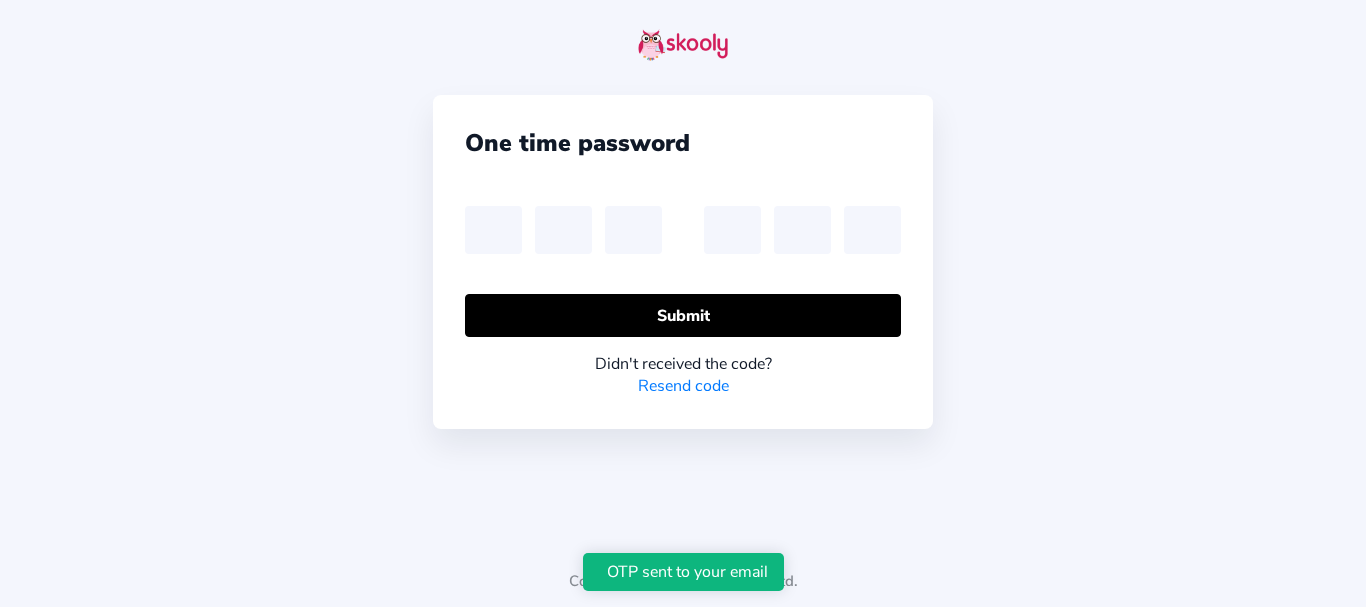 scroll, scrollTop: 0, scrollLeft: 0, axis: both 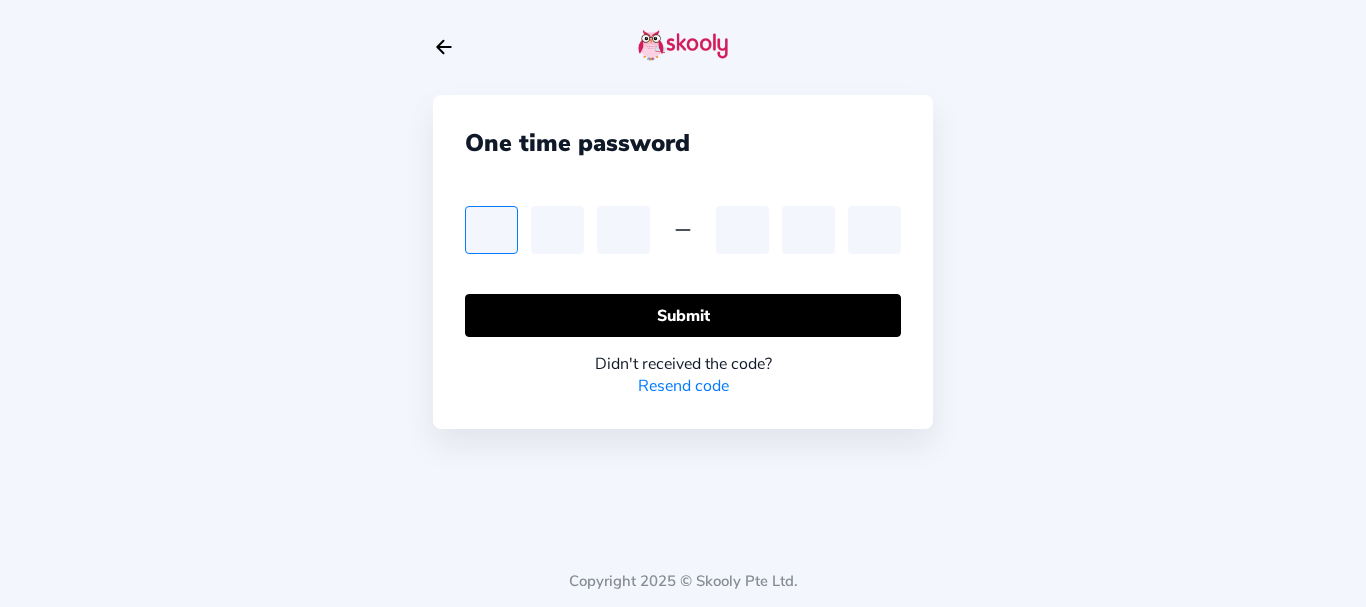 type on "7" 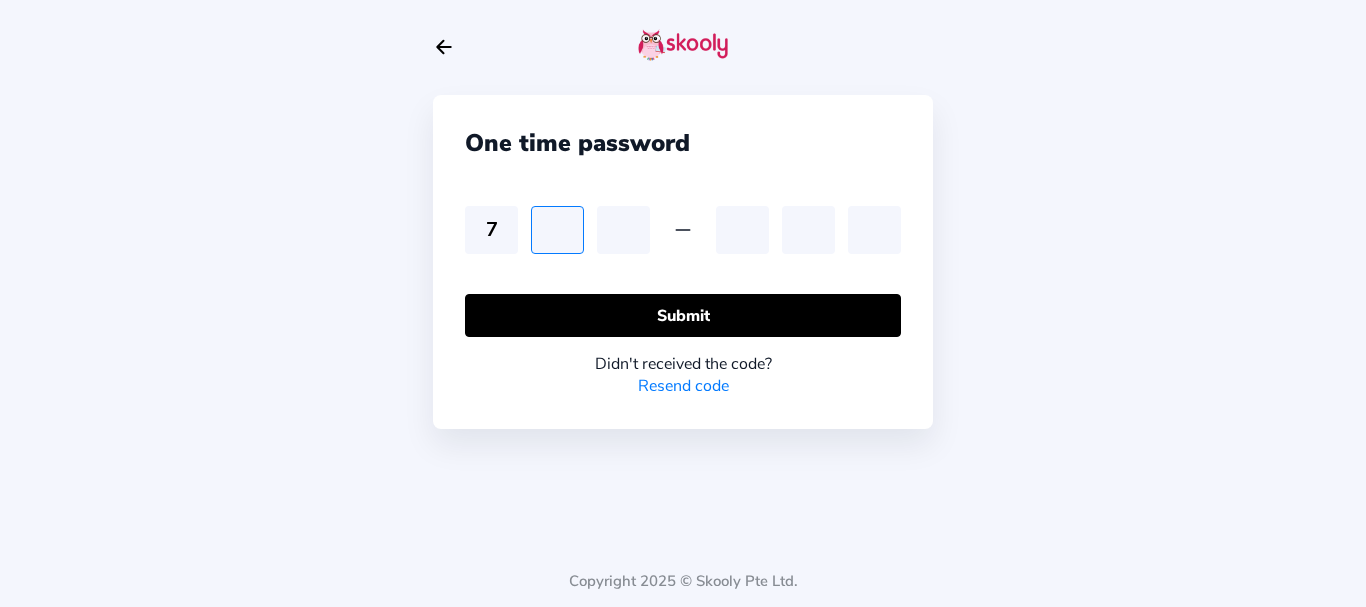 type on "3" 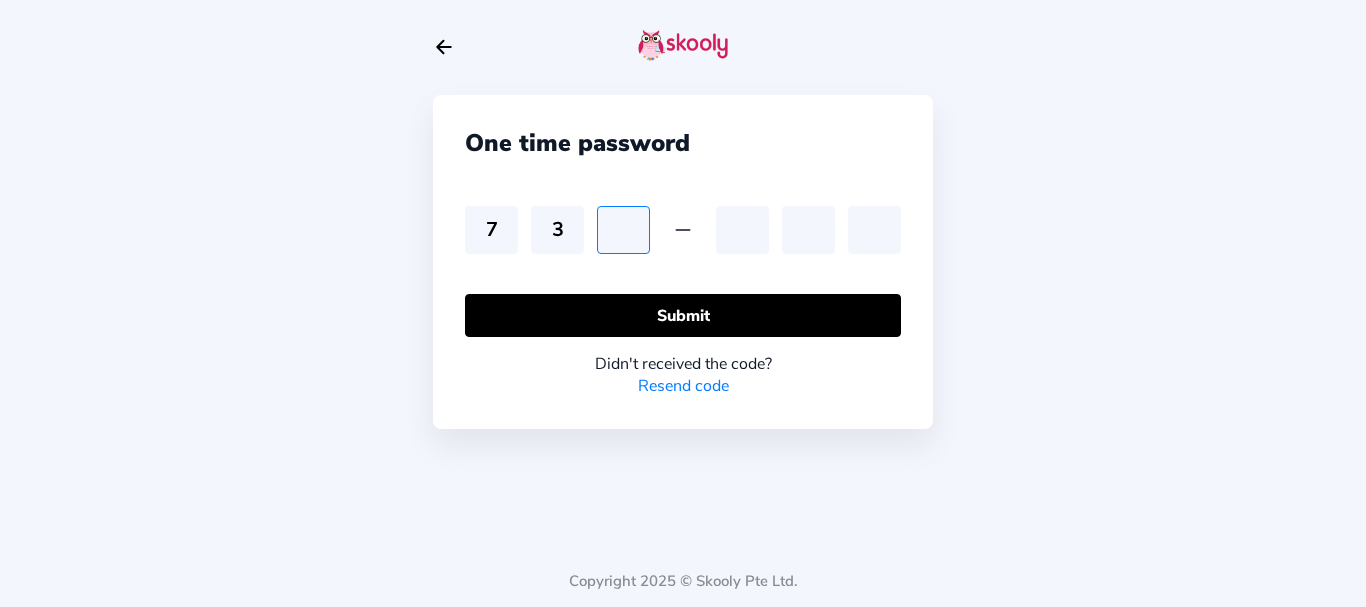 type on "2" 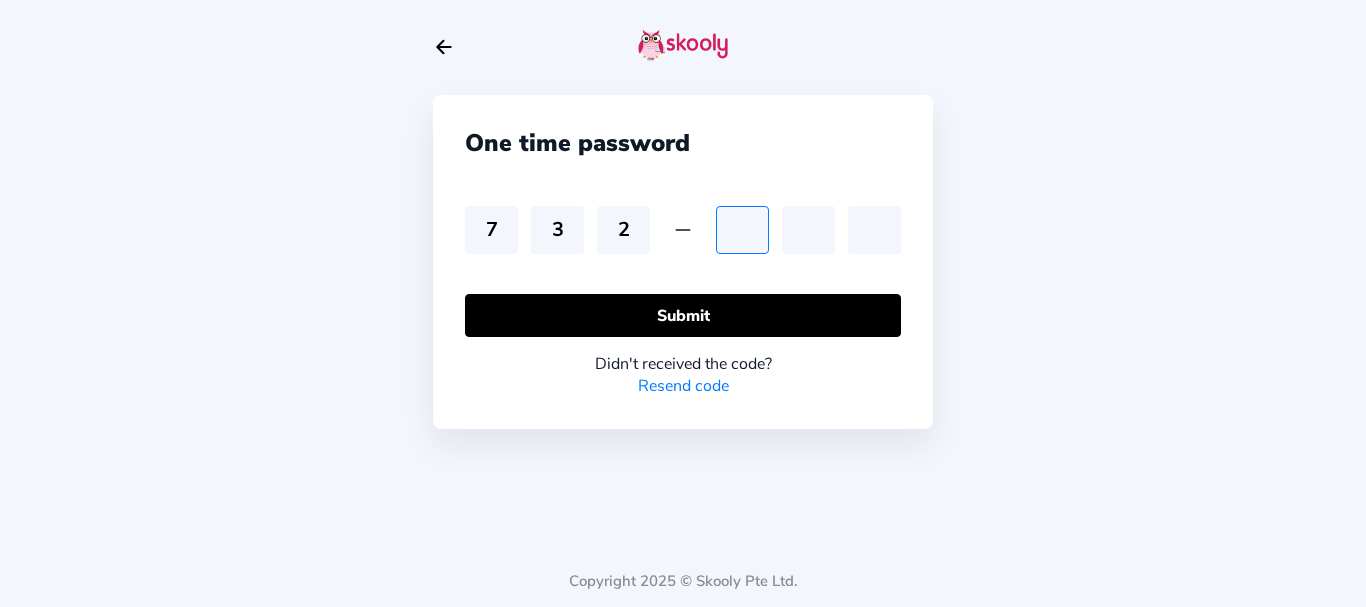 type on "6" 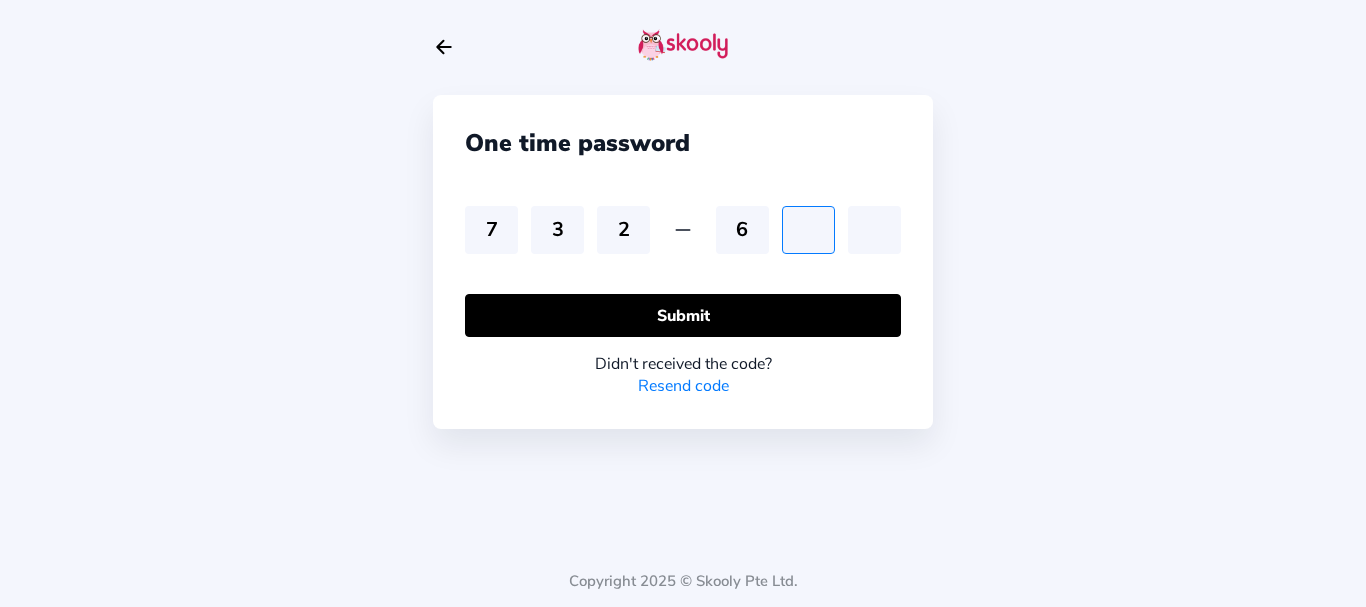 type on "5" 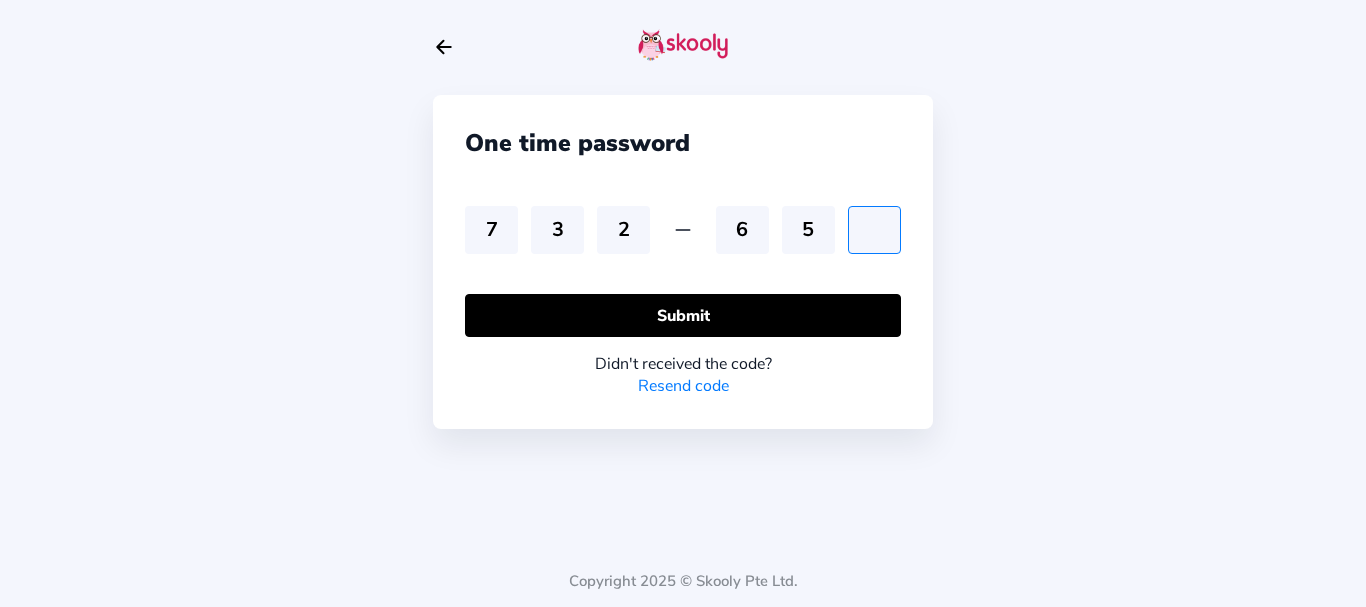 type on "4" 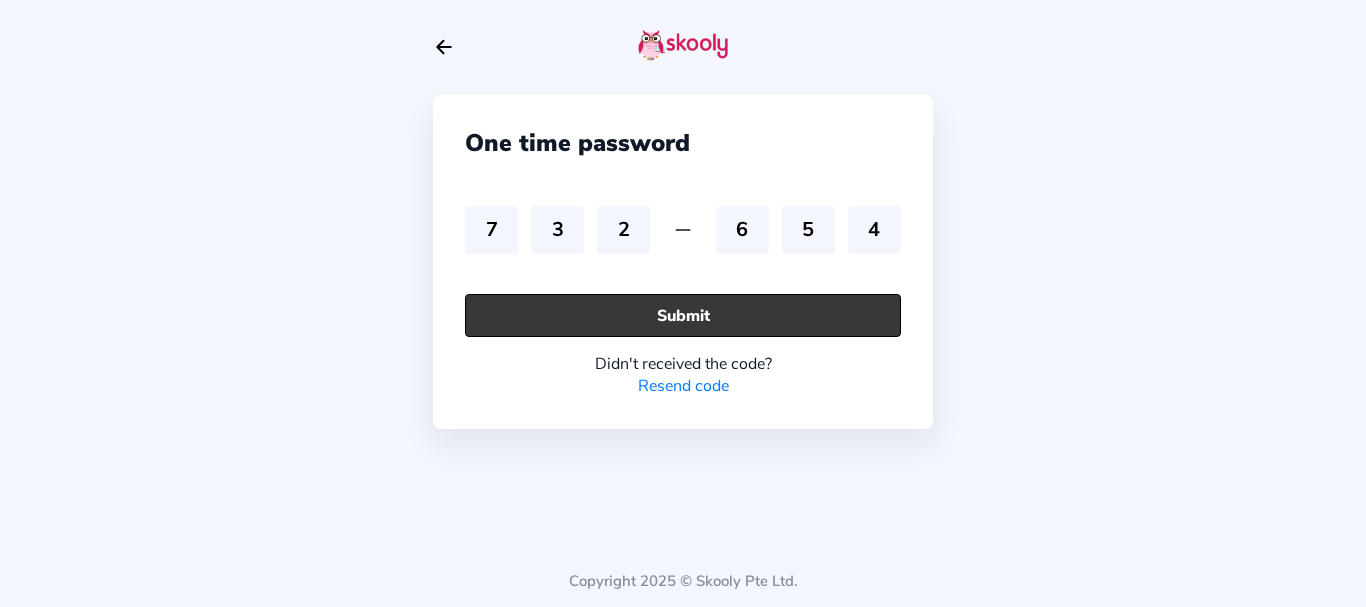 drag, startPoint x: 663, startPoint y: 317, endPoint x: 668, endPoint y: 332, distance: 15.811388 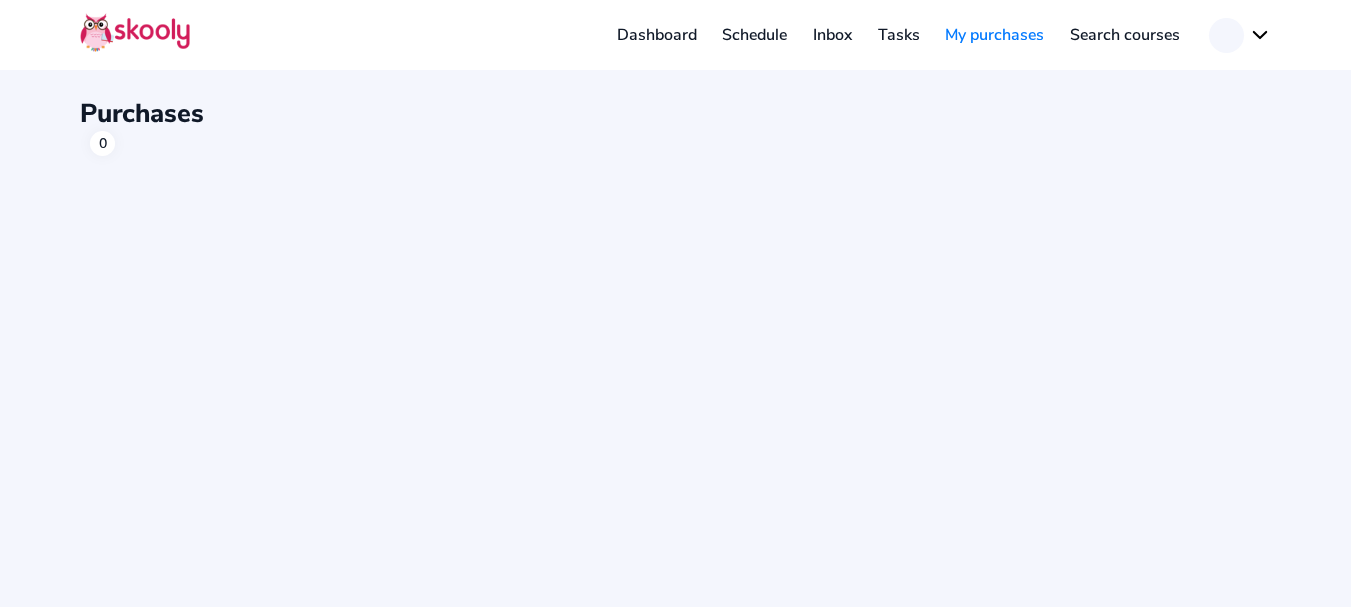 scroll, scrollTop: 0, scrollLeft: 0, axis: both 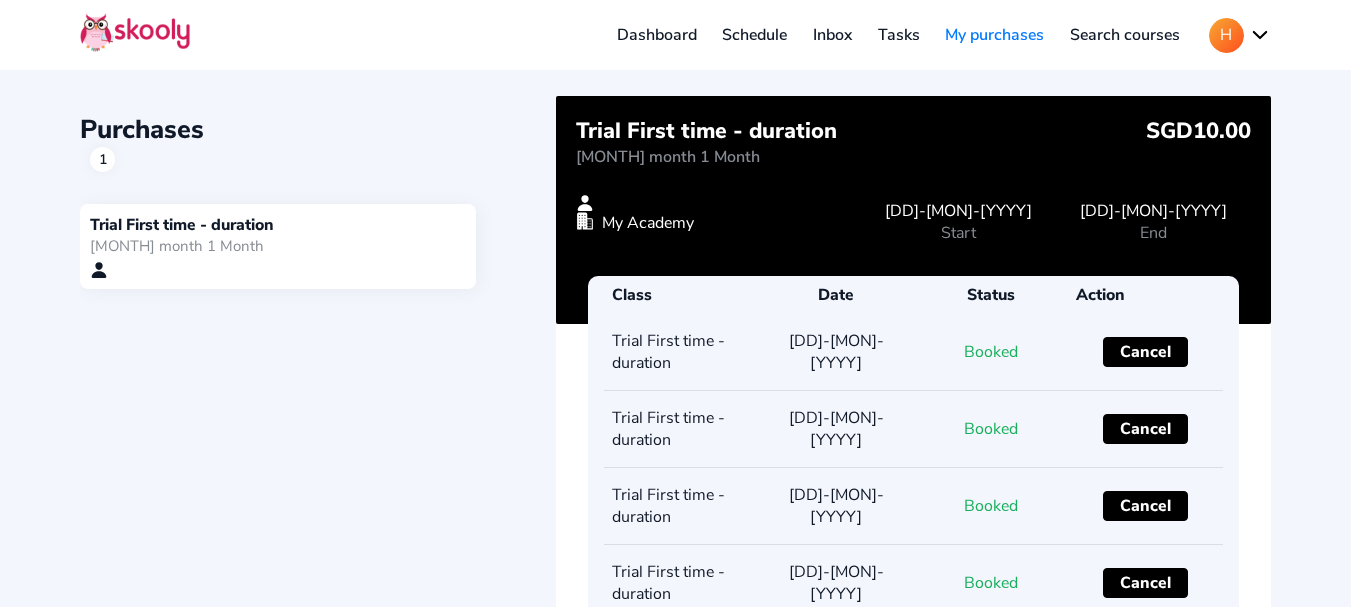 click 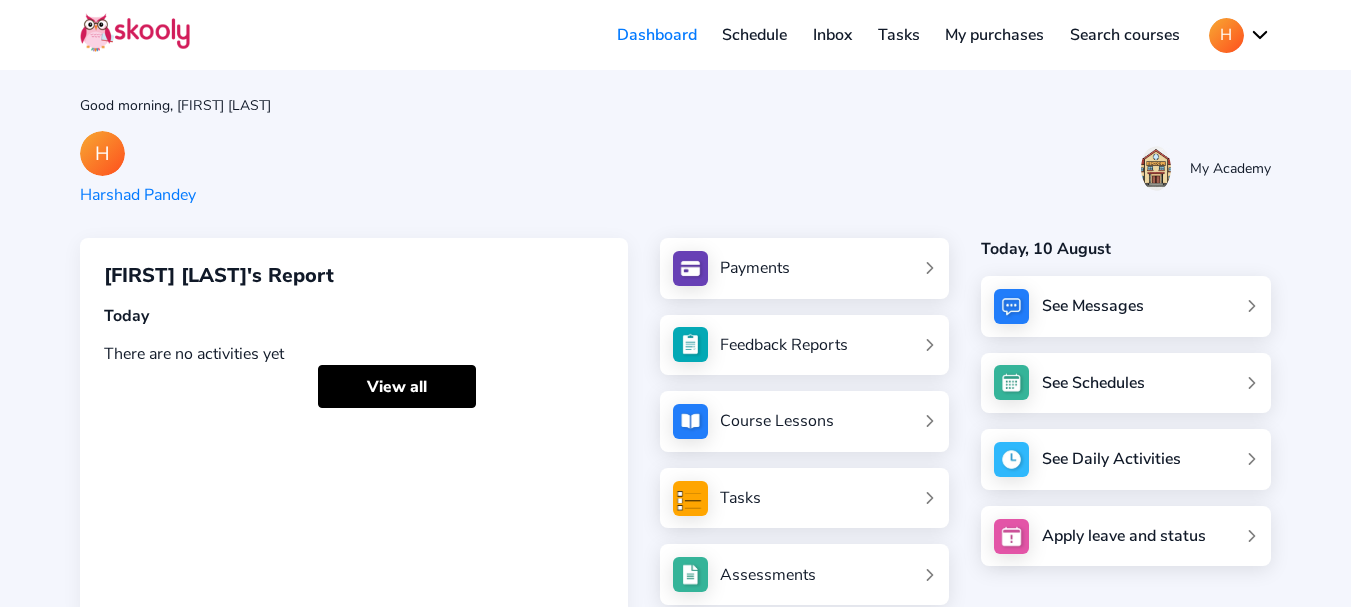 drag, startPoint x: 1229, startPoint y: 53, endPoint x: 1234, endPoint y: 39, distance: 14.866069 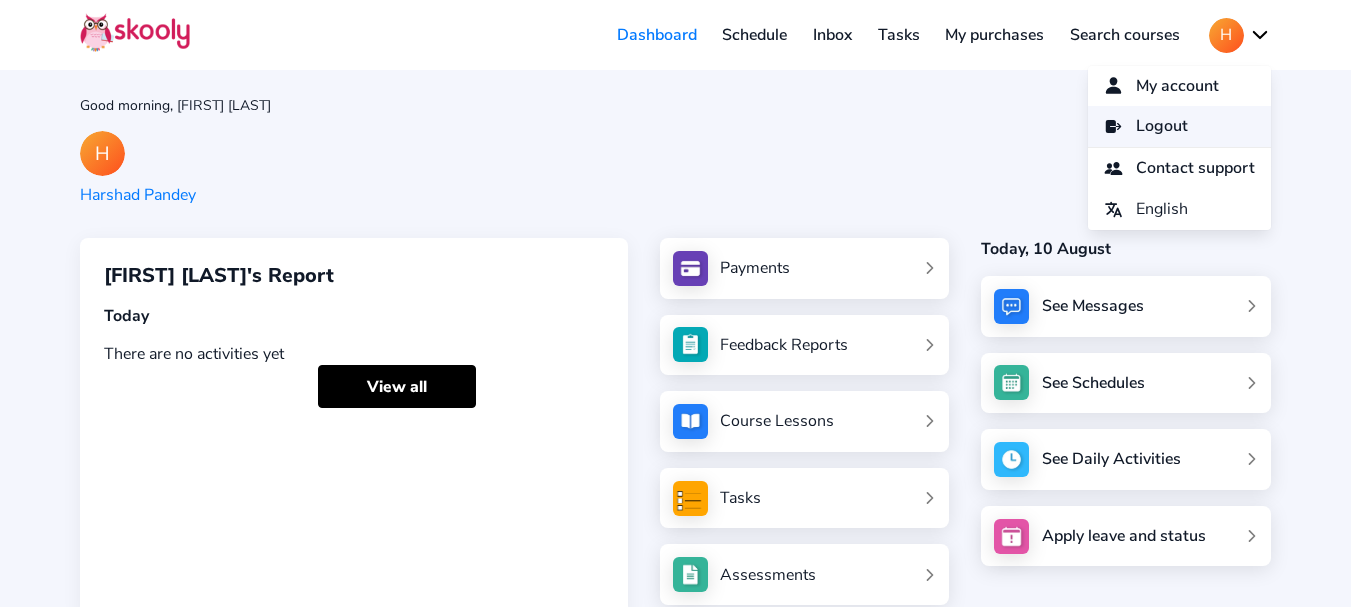click on "Logout" 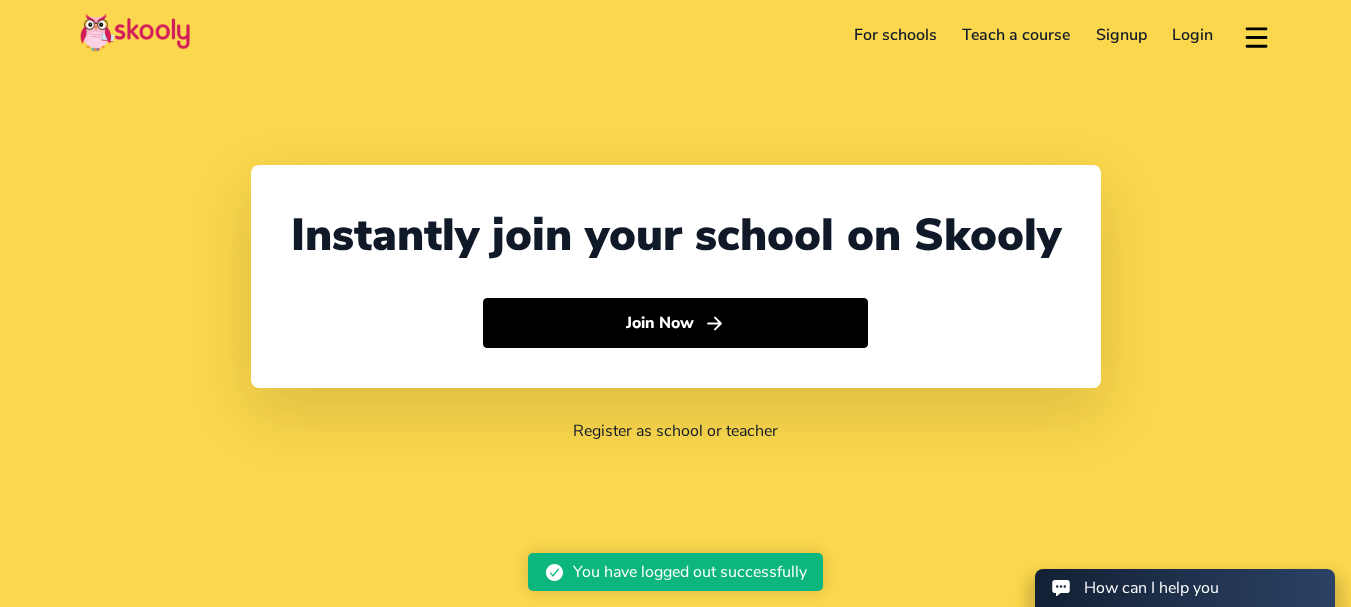 select on "91" 